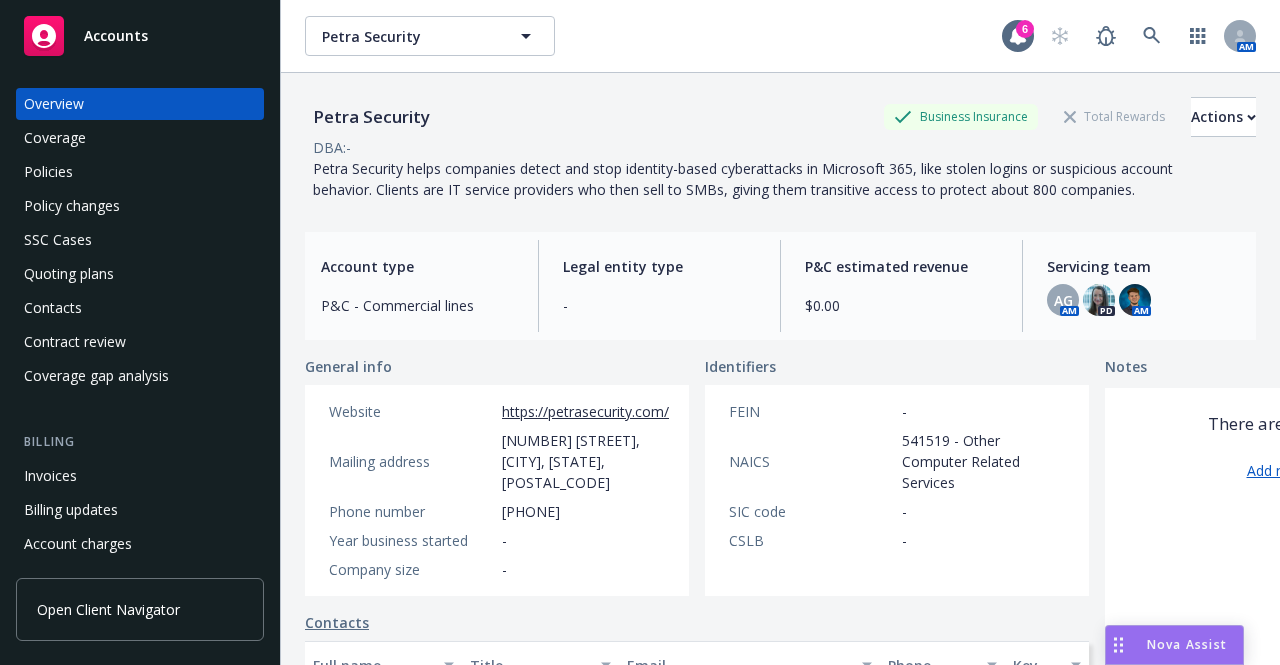 scroll, scrollTop: 0, scrollLeft: 0, axis: both 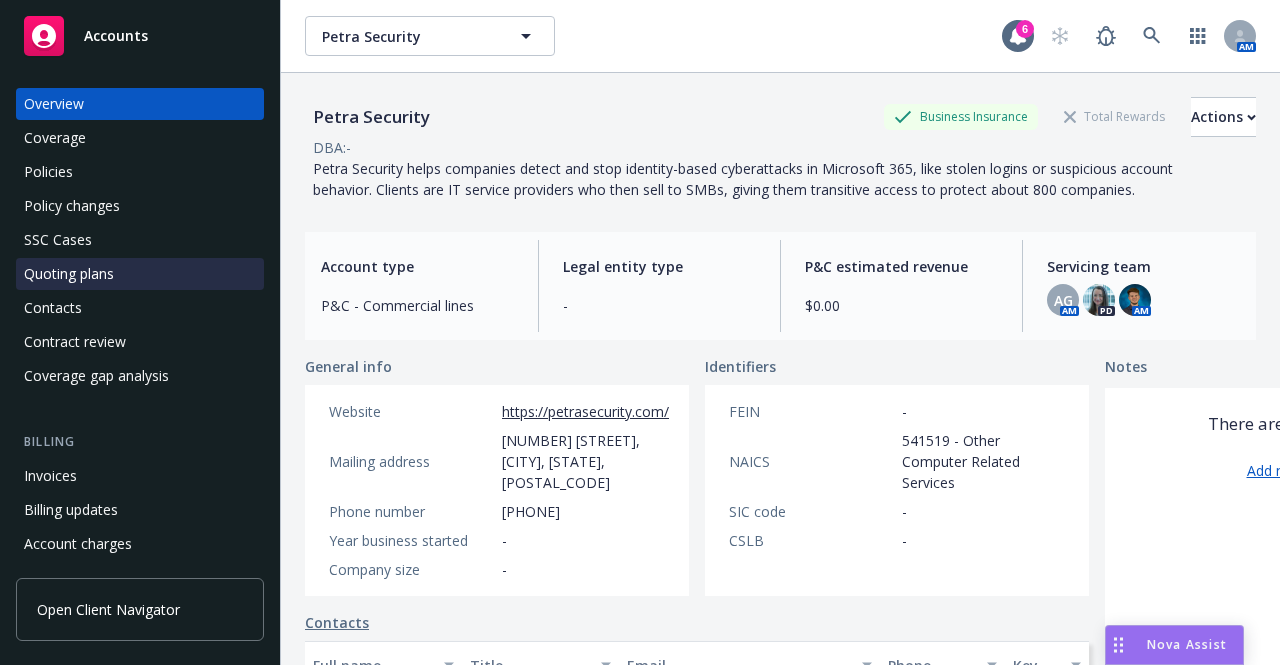 click on "Quoting plans" at bounding box center (140, 274) 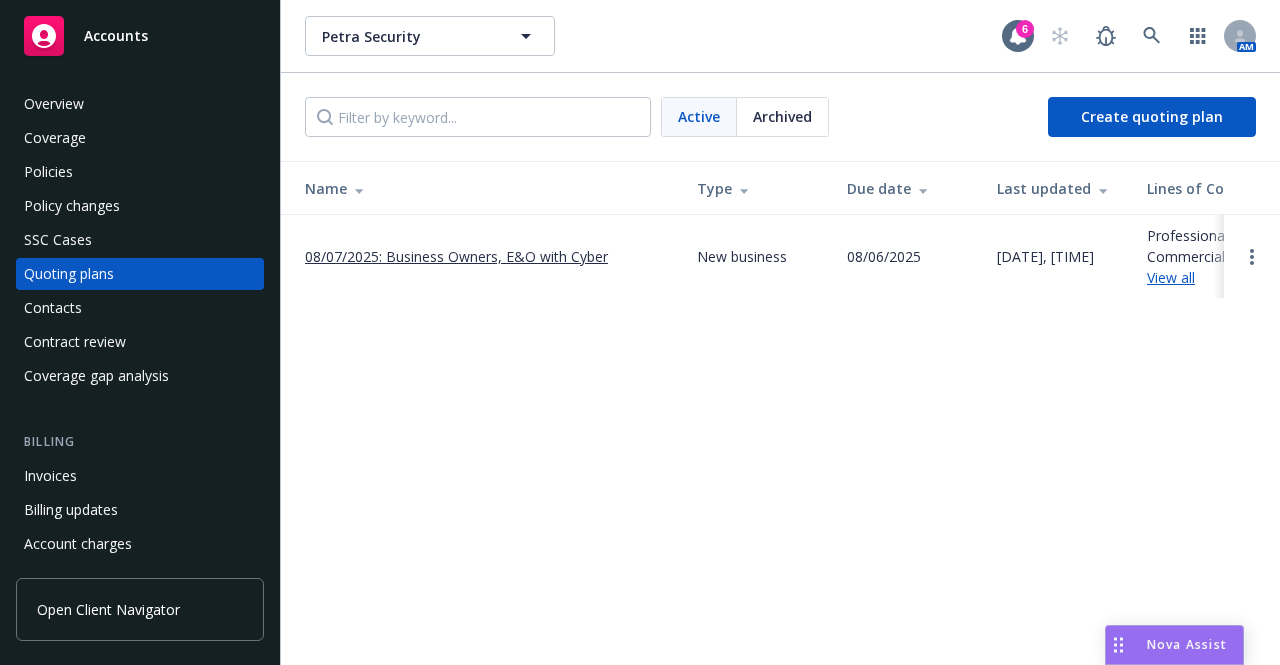 click on "08/07/2025: Business Owners, E&O with Cyber" at bounding box center (456, 256) 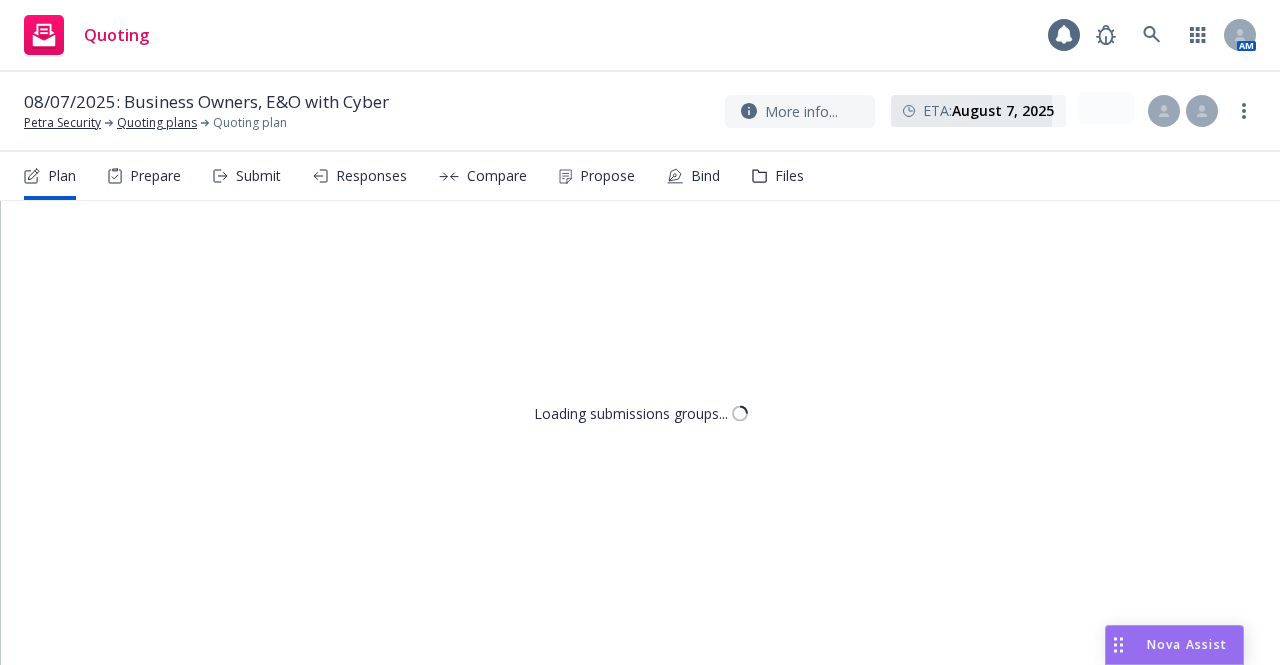 scroll, scrollTop: 0, scrollLeft: 0, axis: both 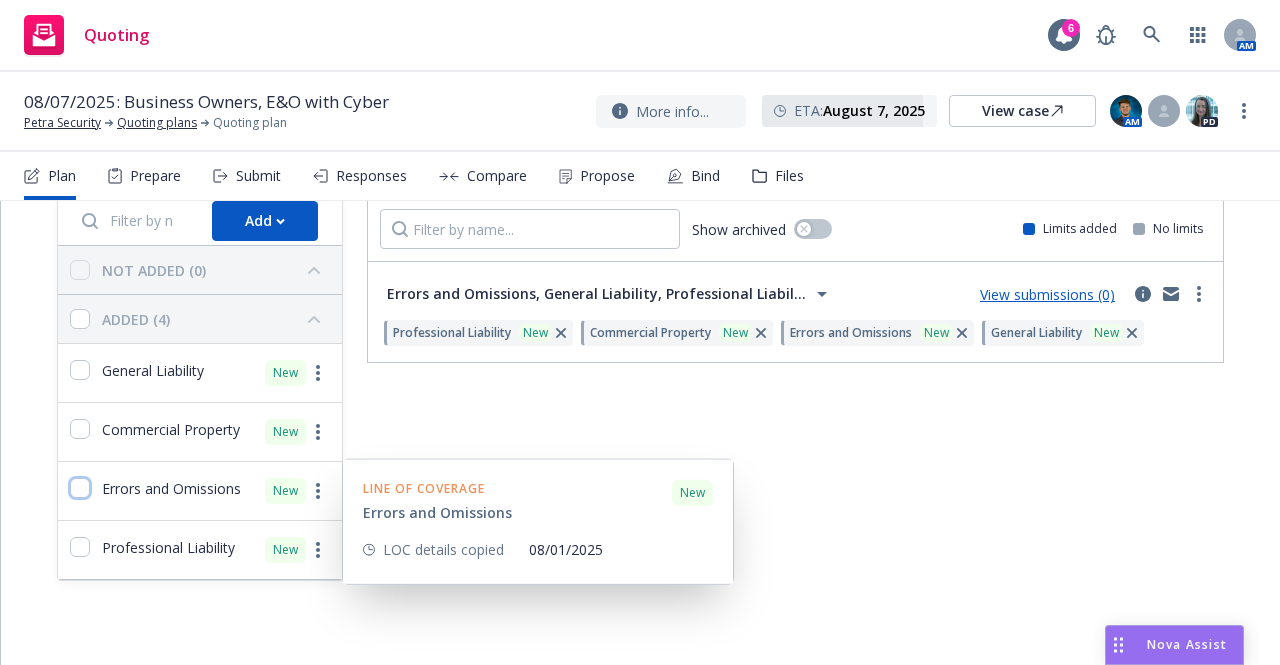 click at bounding box center [80, 488] 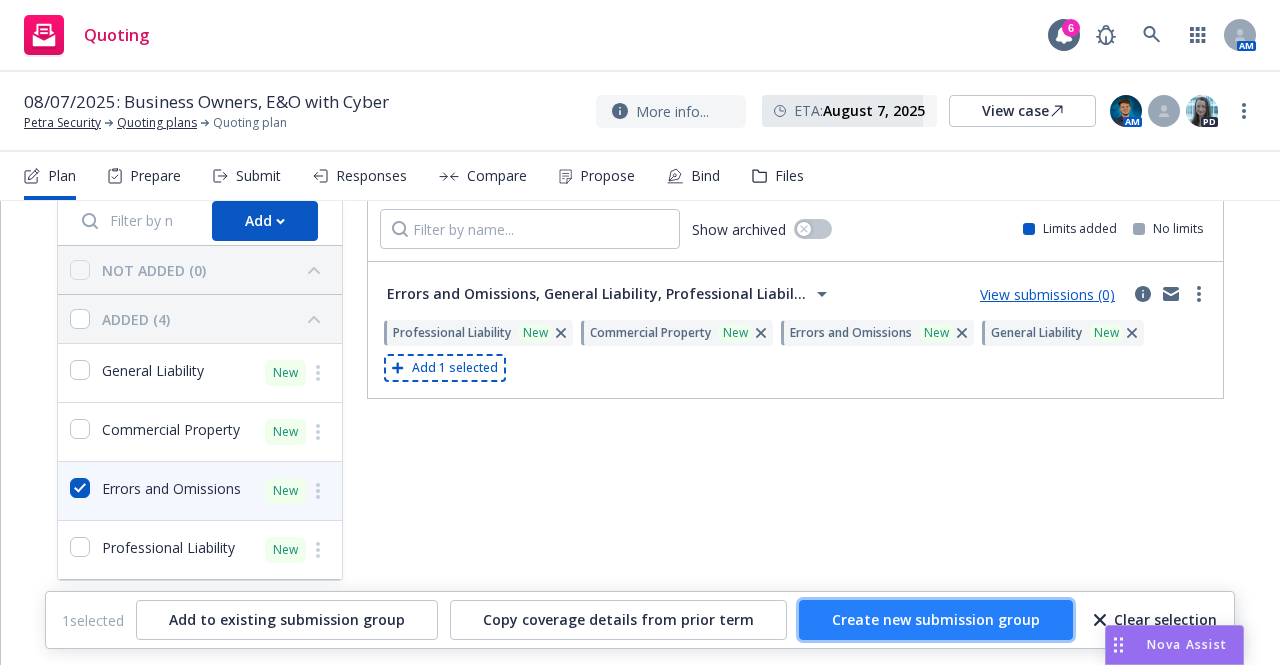 click on "Create new submission group" at bounding box center (936, 619) 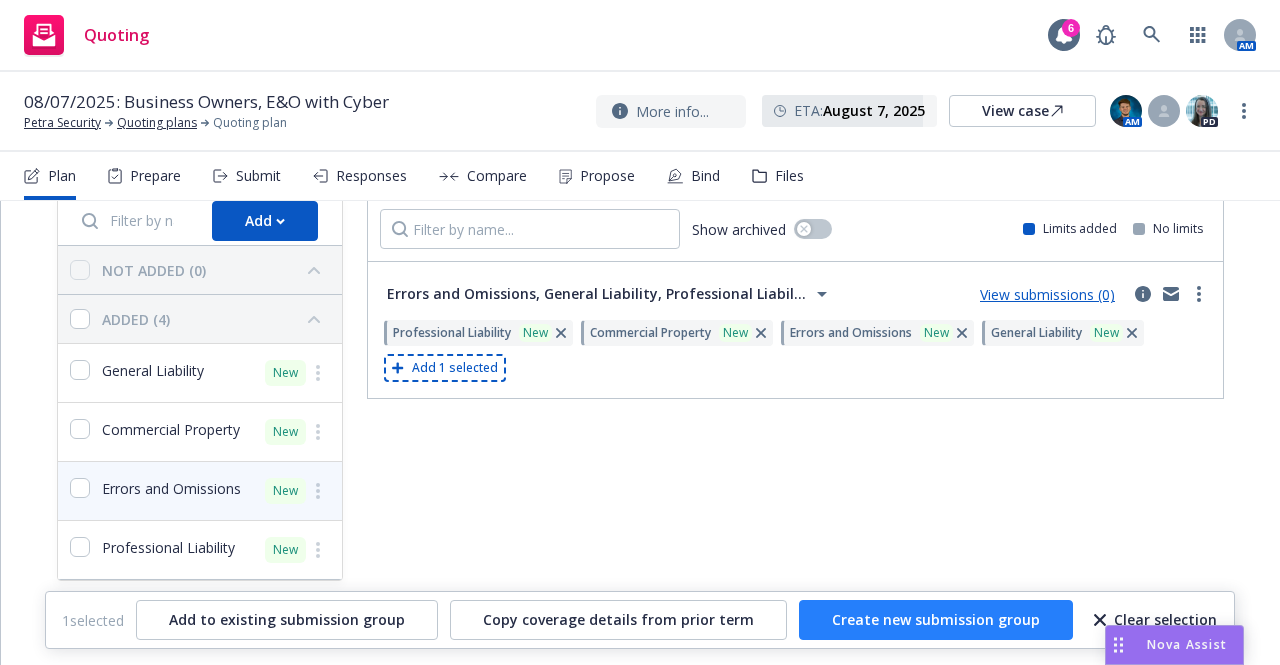 checkbox on "false" 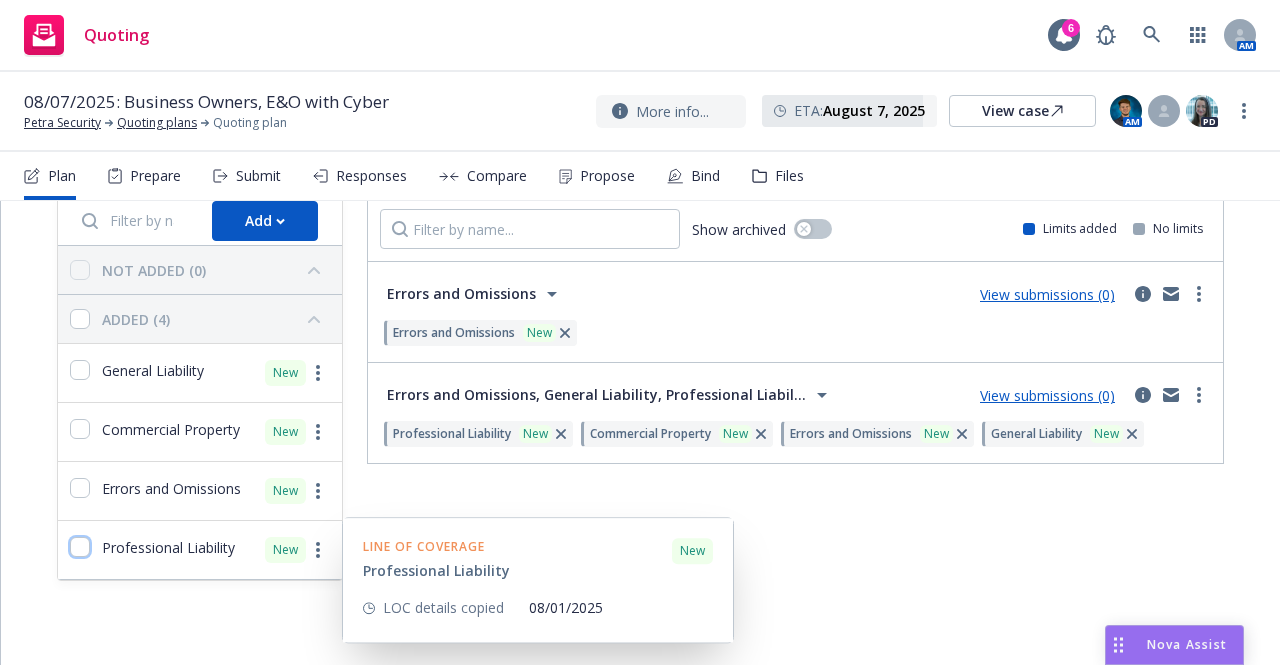 click at bounding box center [80, 547] 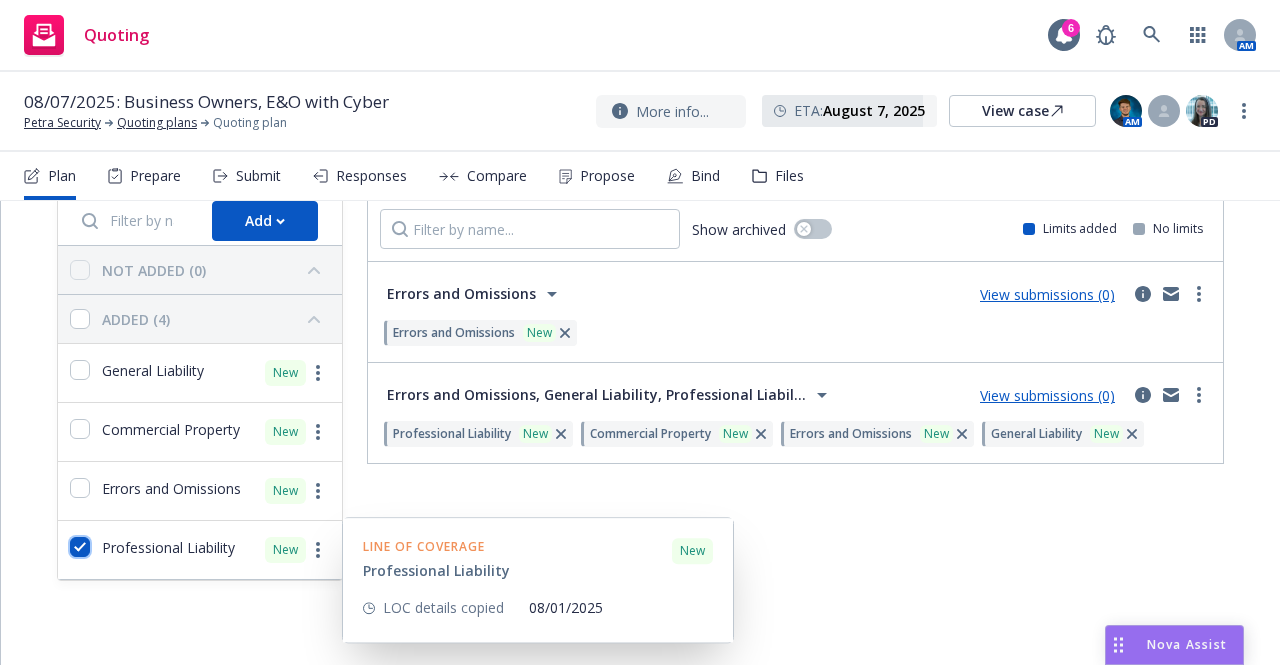 checkbox on "true" 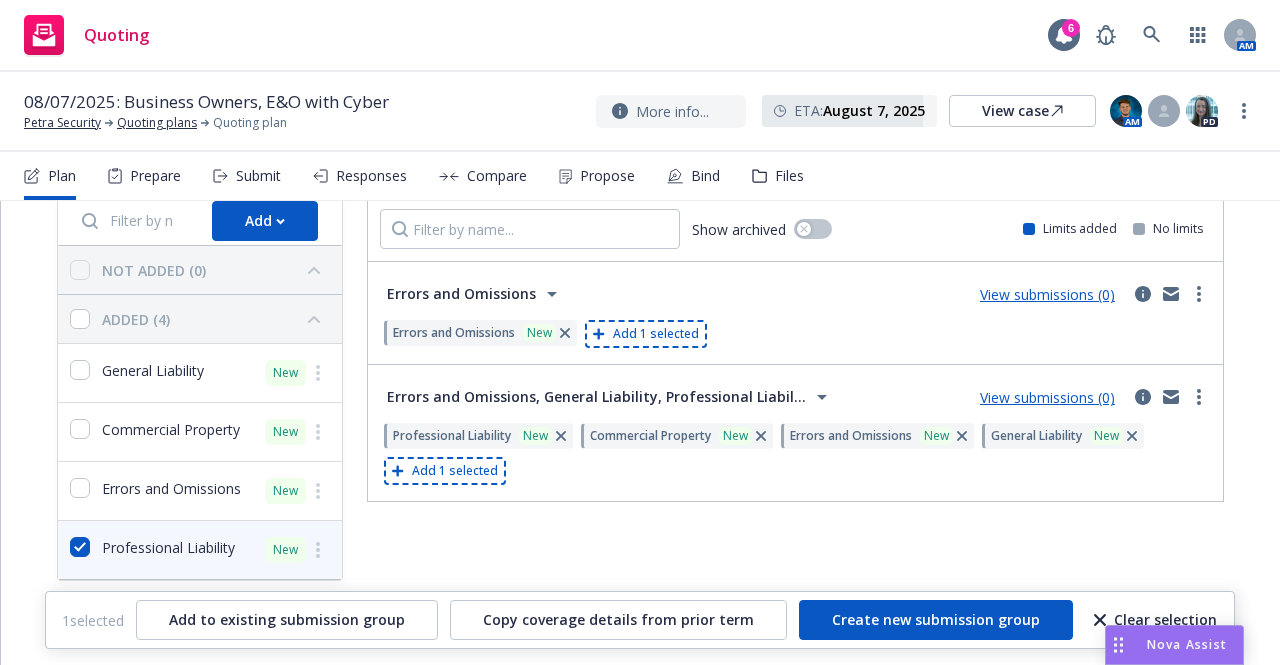 click on "Add 1 selected" at bounding box center [656, 334] 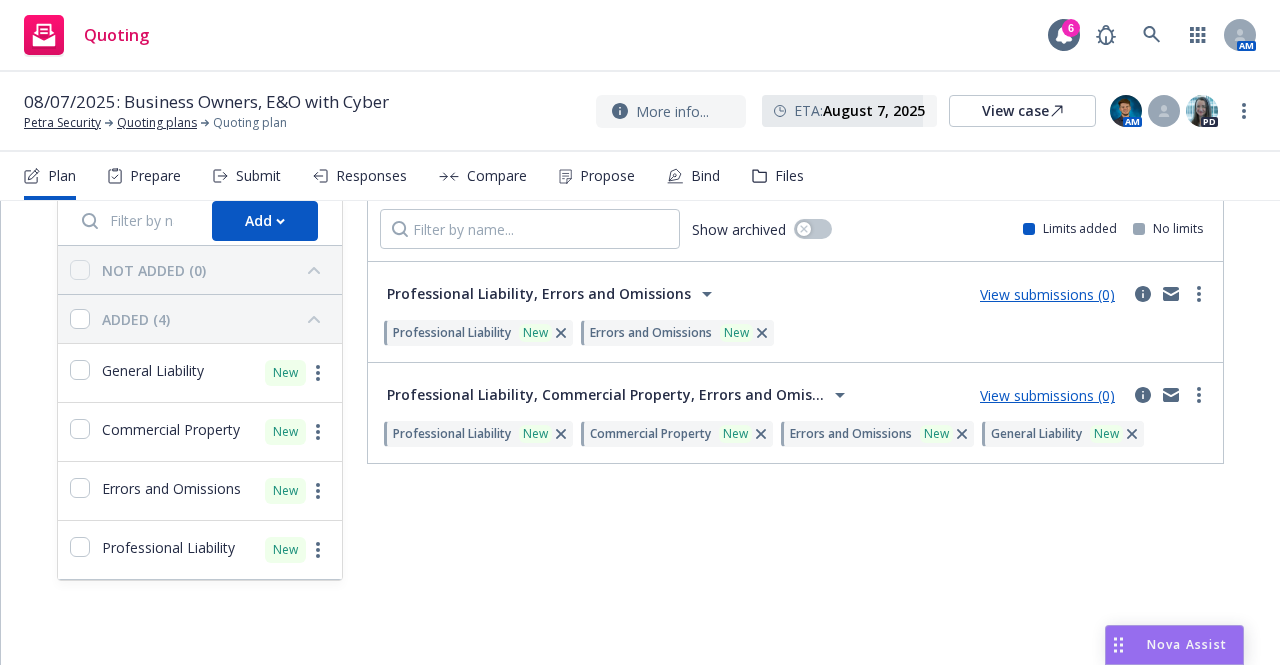 click 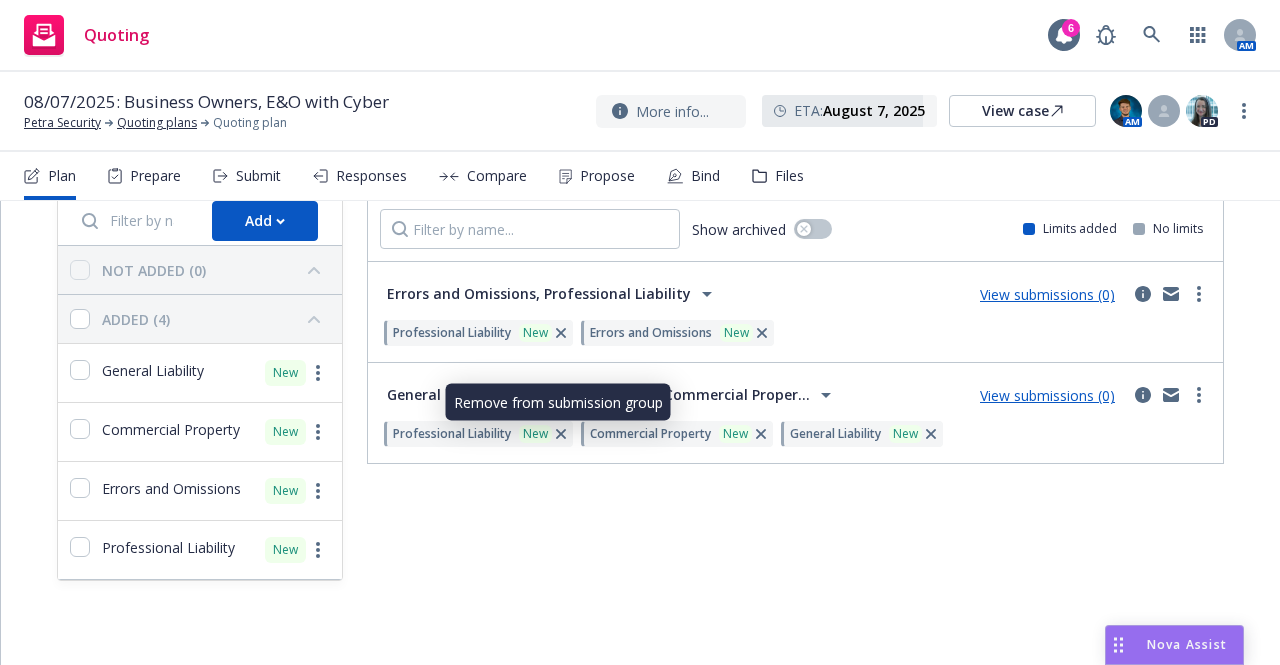 click 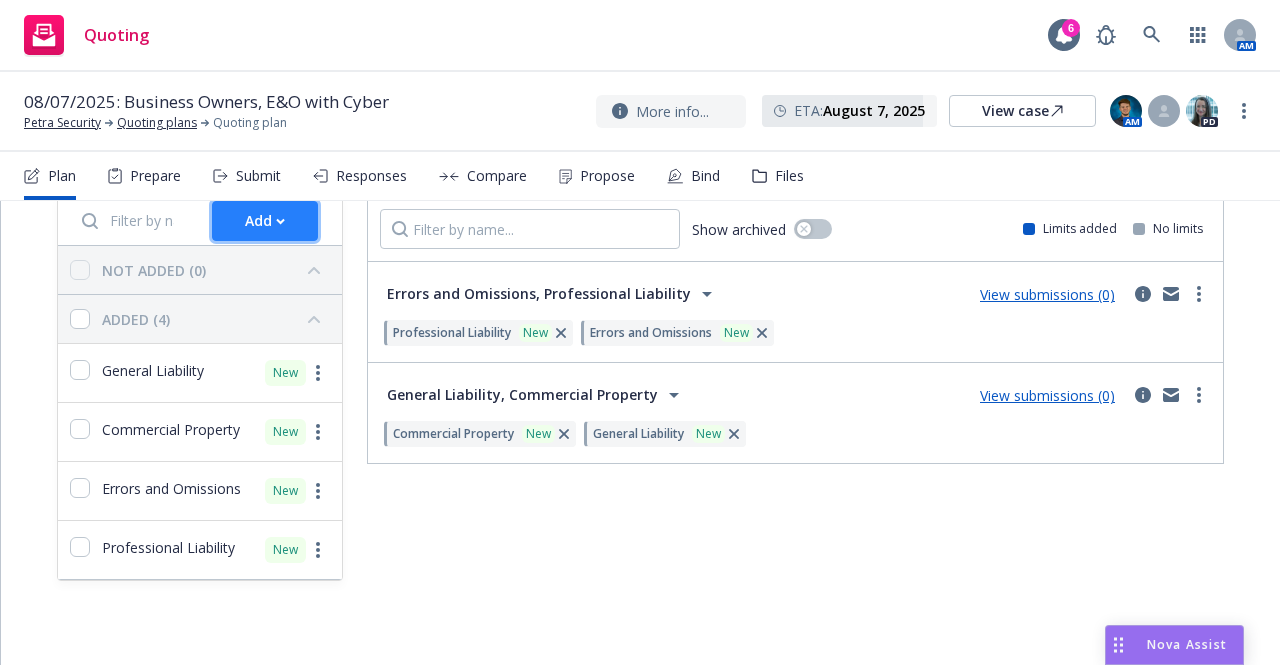 click on "Add" at bounding box center [265, 221] 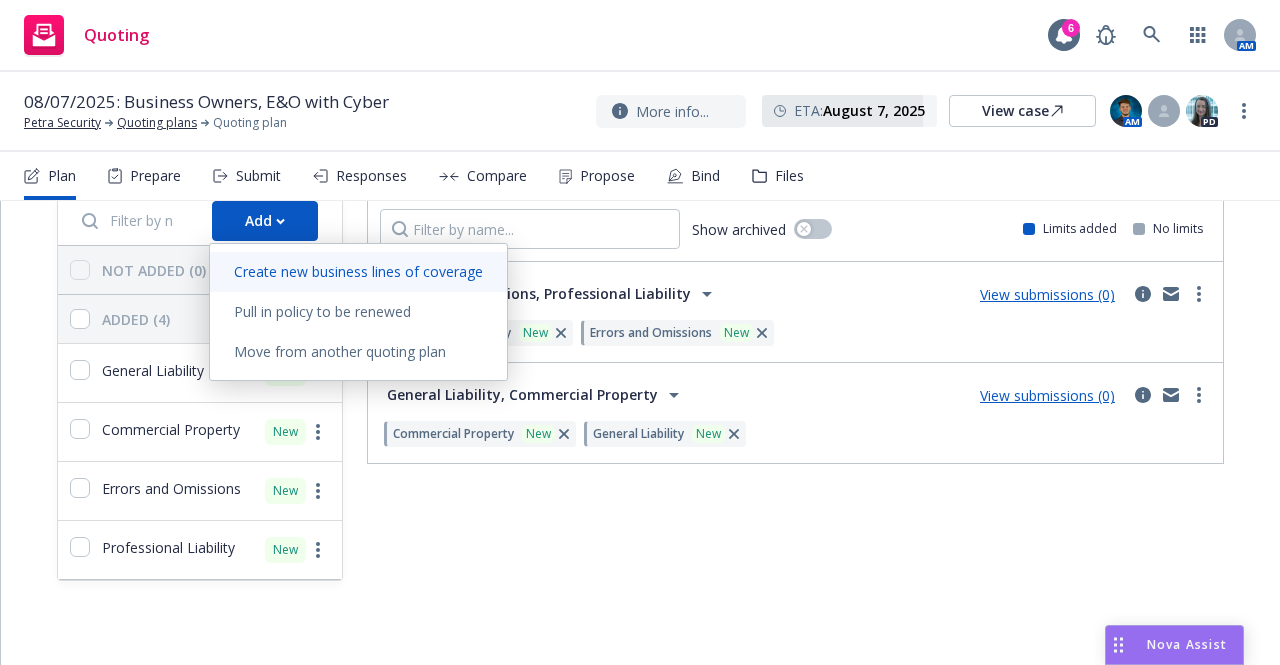 click on "Create new business lines of coverage" at bounding box center (358, 271) 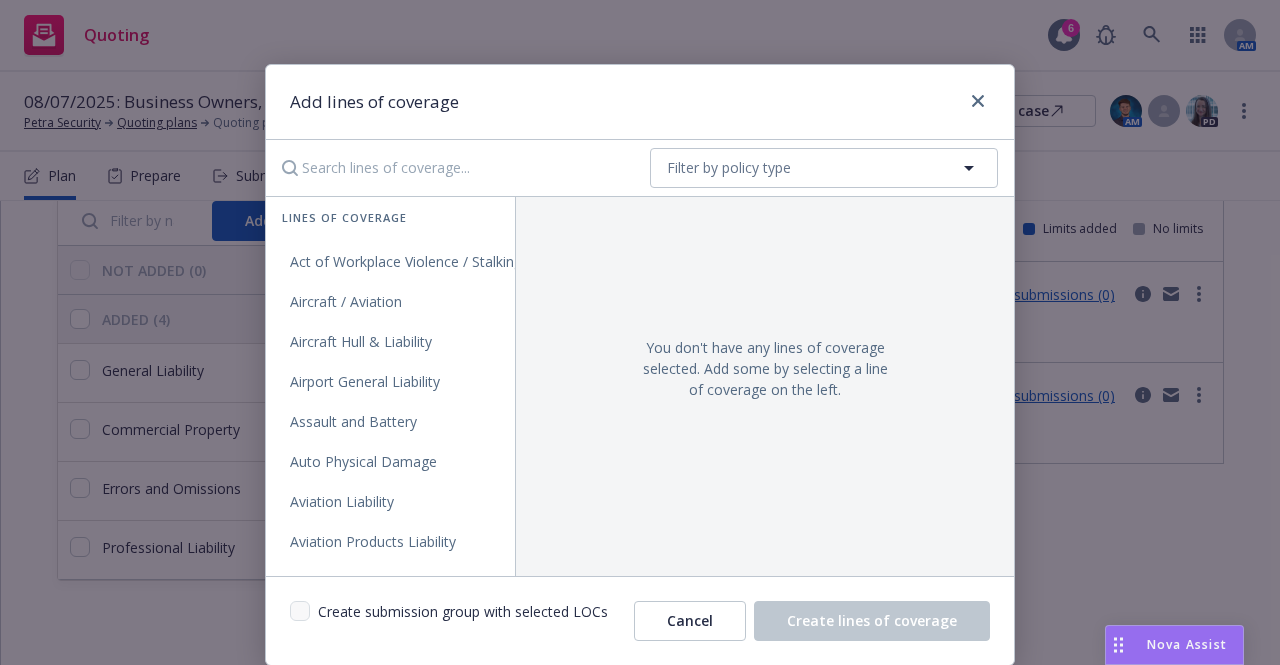 click at bounding box center (452, 168) 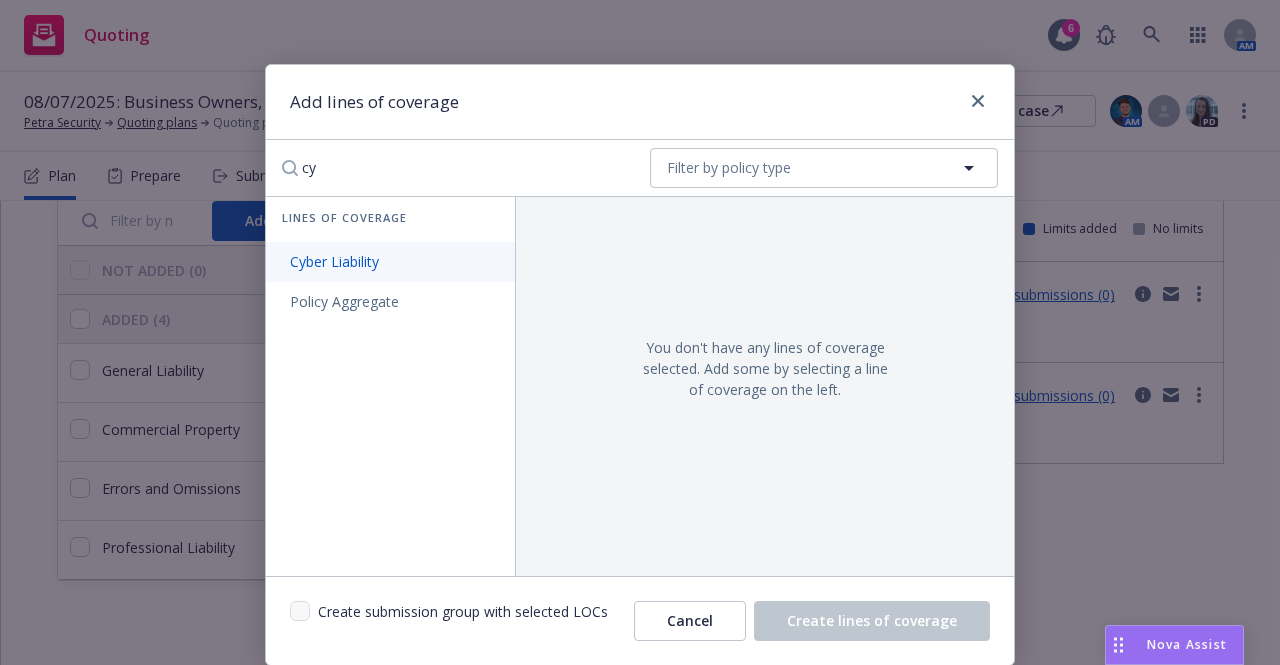 click on "Cyber Liability" at bounding box center [390, 262] 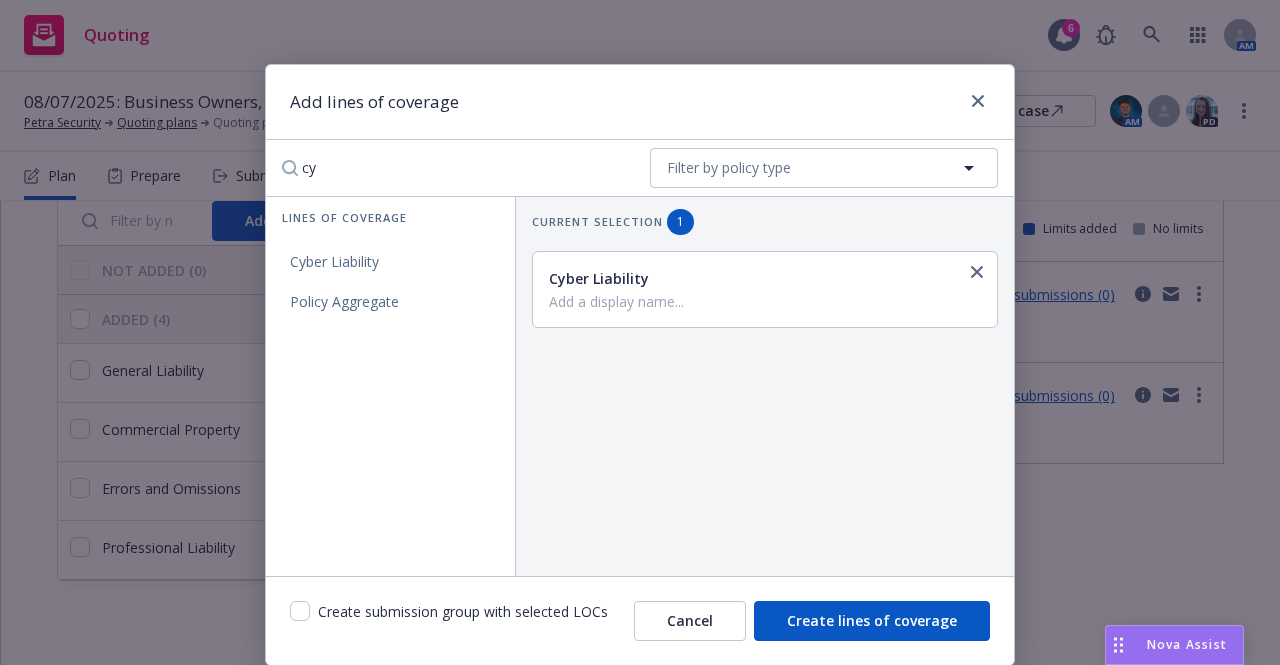 click on "cy" at bounding box center (452, 168) 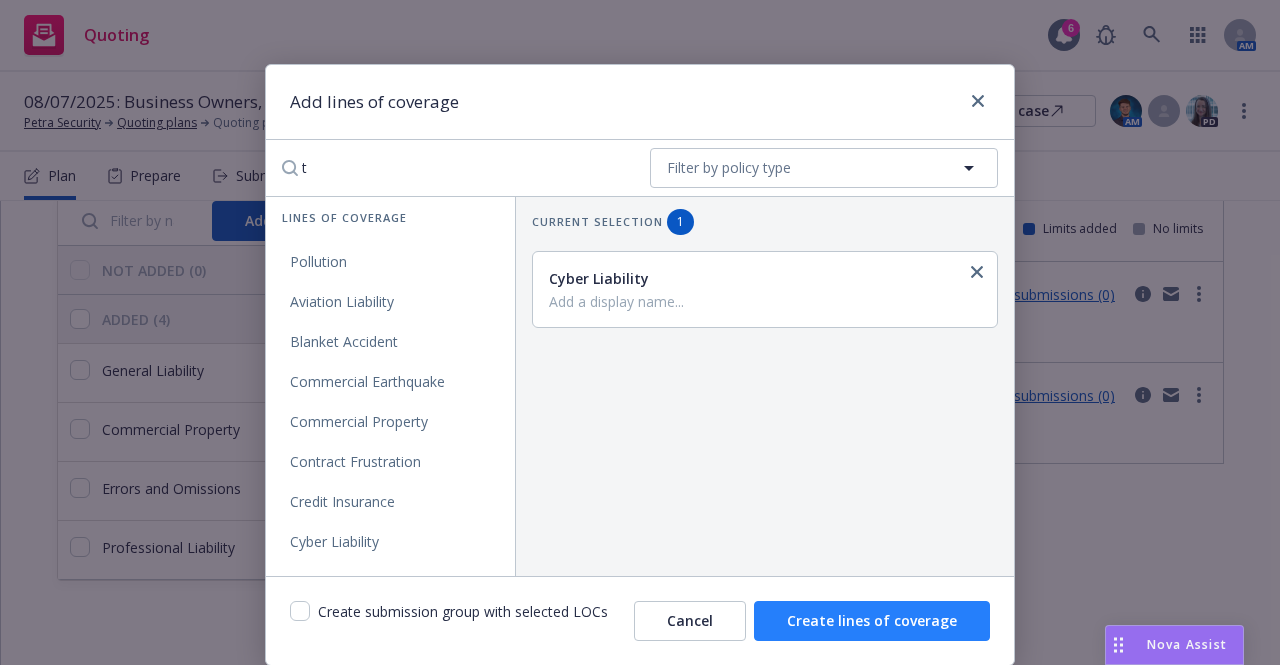 type on "t" 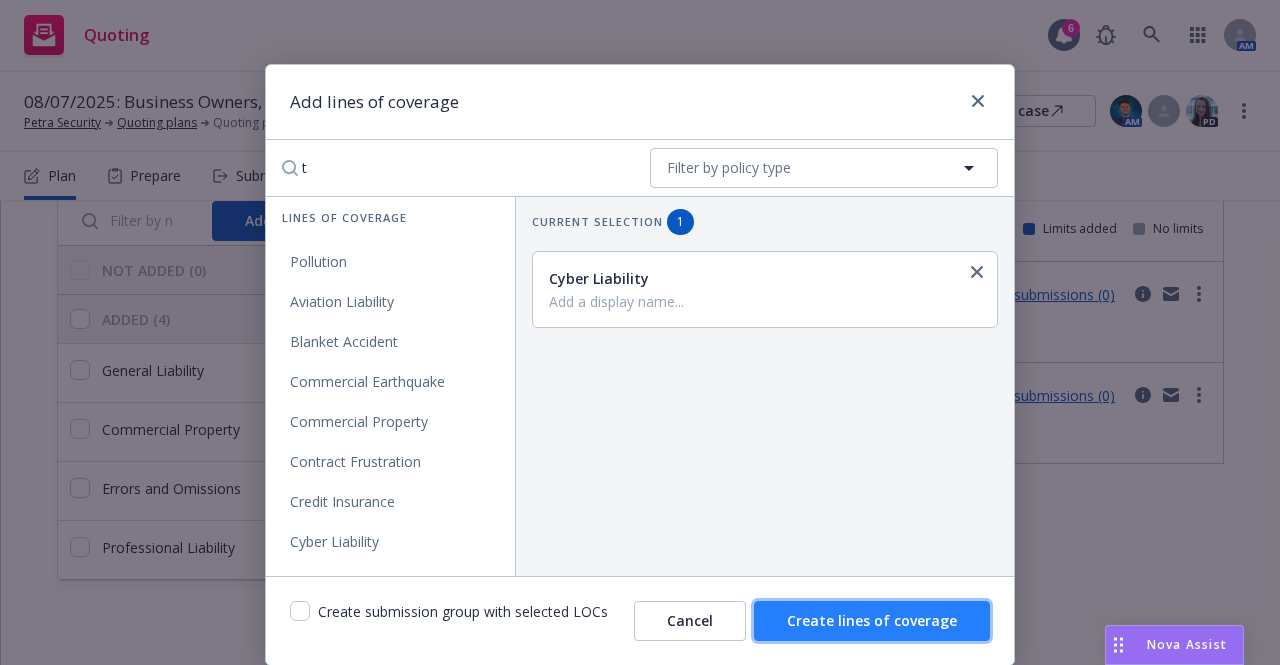click on "Create lines of coverage" at bounding box center (872, 620) 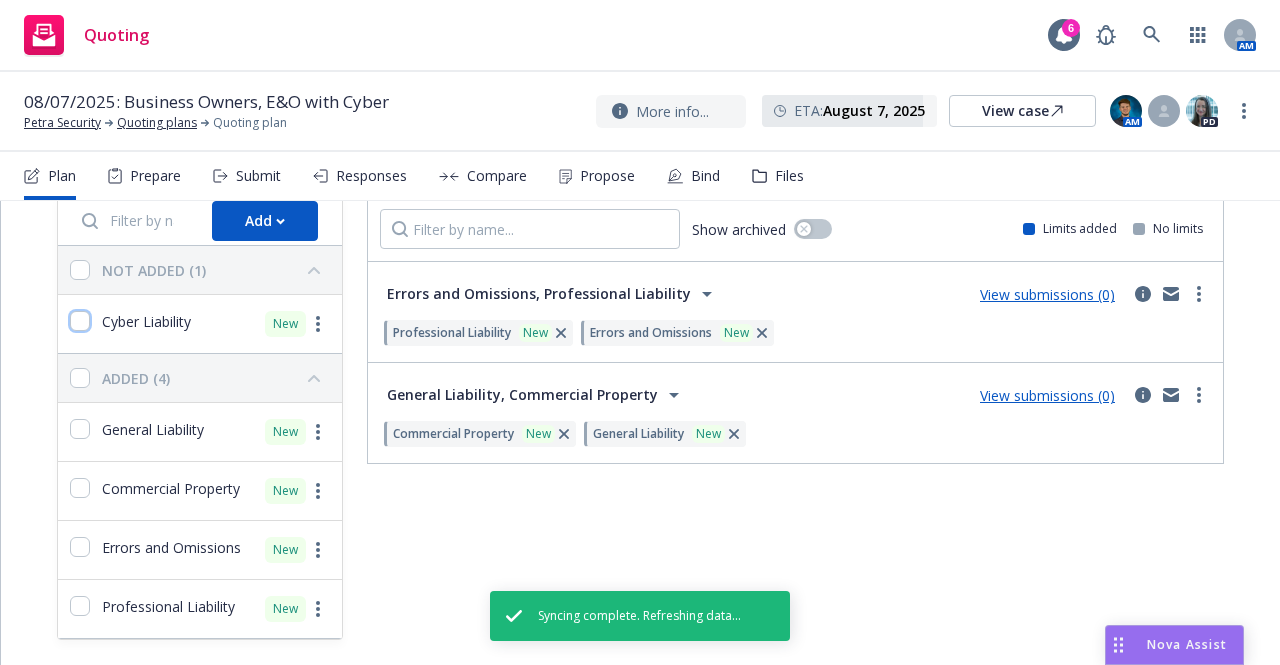 click at bounding box center (80, 321) 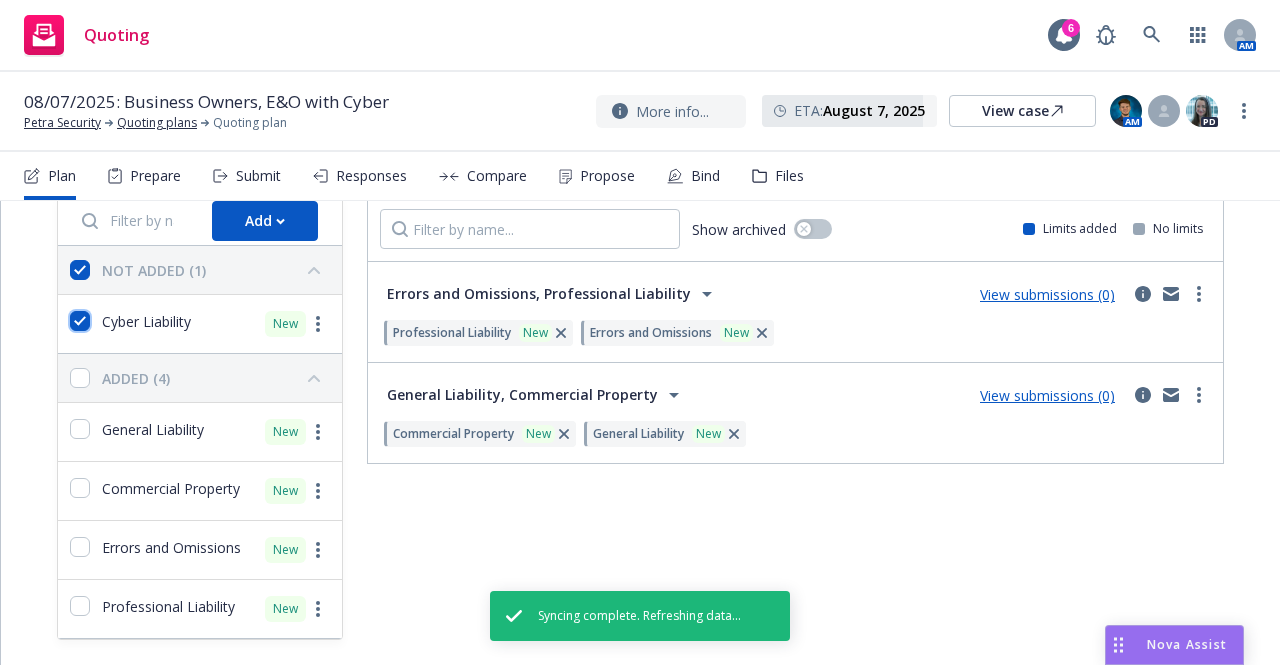 checkbox on "true" 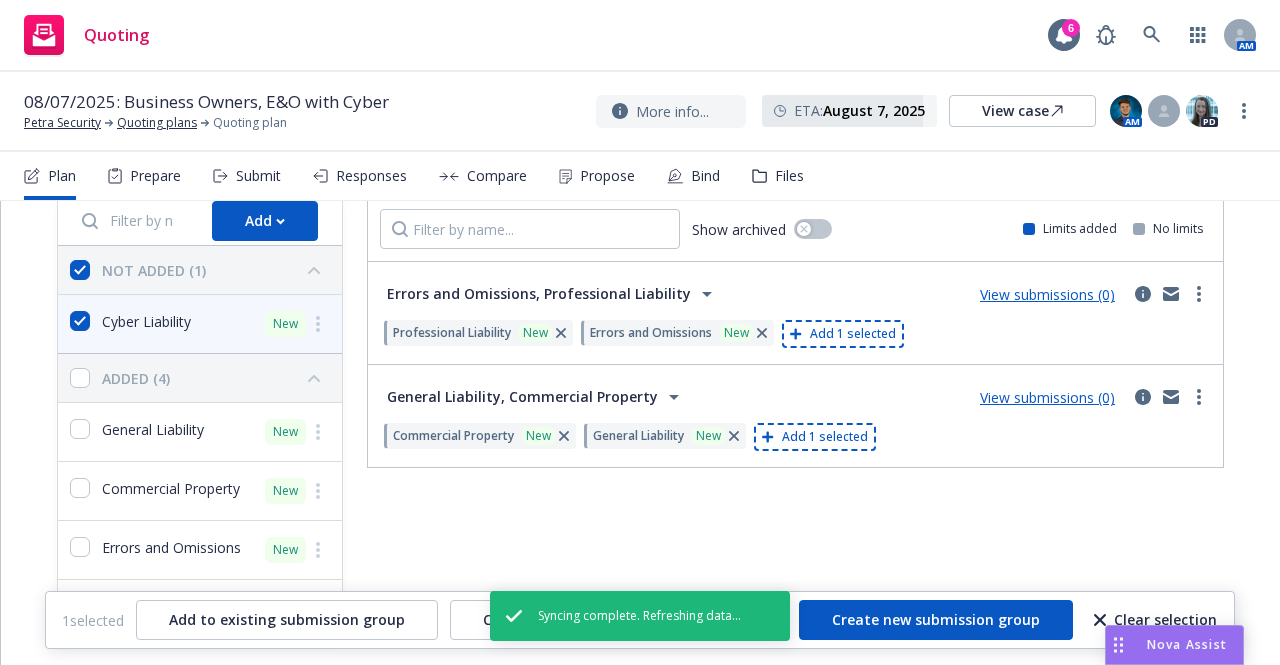 click on "Add 1 selected" at bounding box center [853, 334] 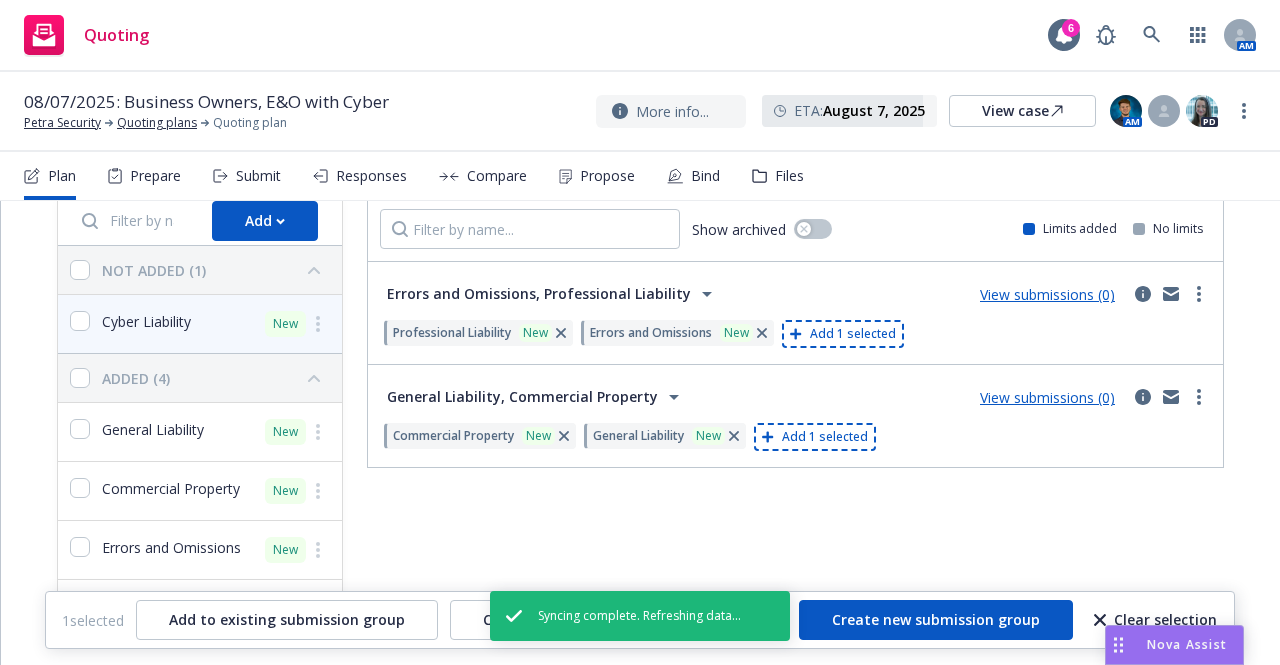 checkbox on "false" 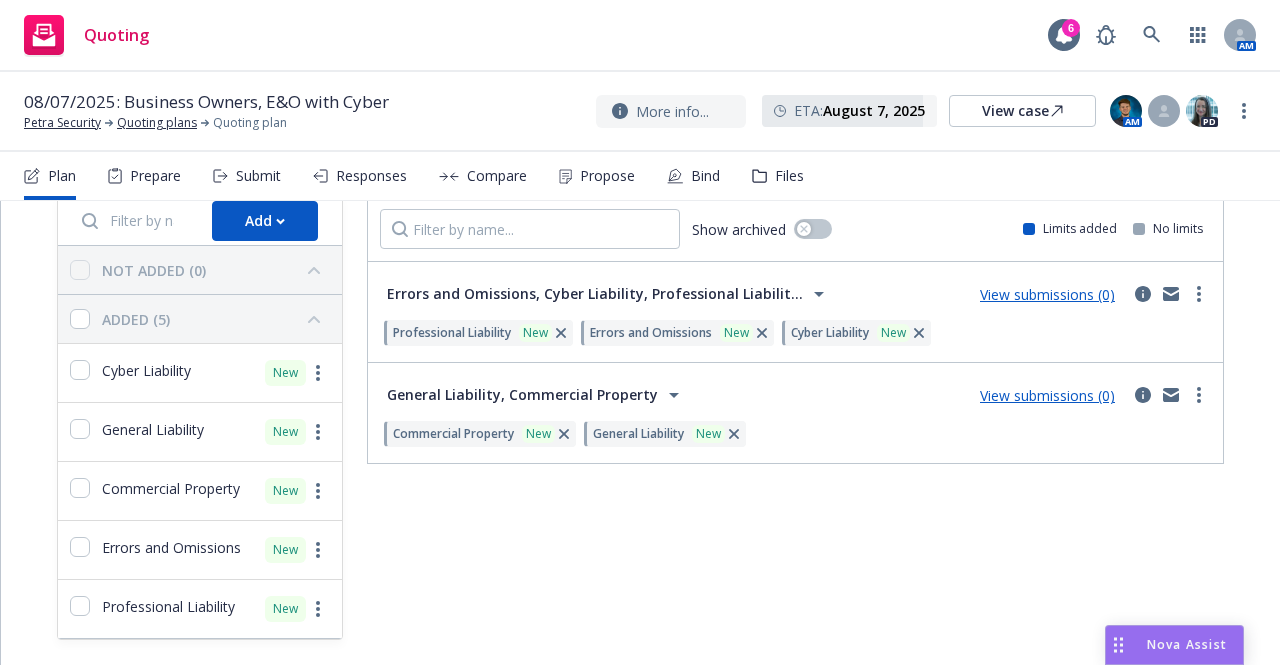click on "View submissions (0)" at bounding box center (1047, 294) 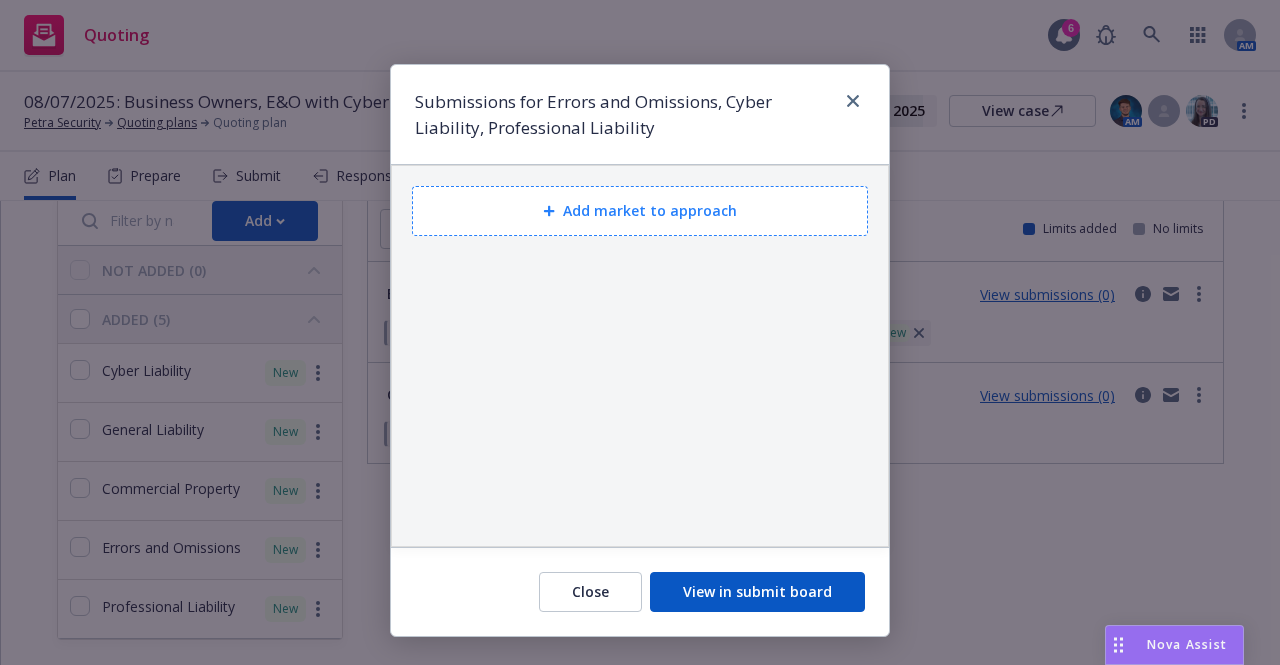 click on "Add market to approach" at bounding box center [640, 211] 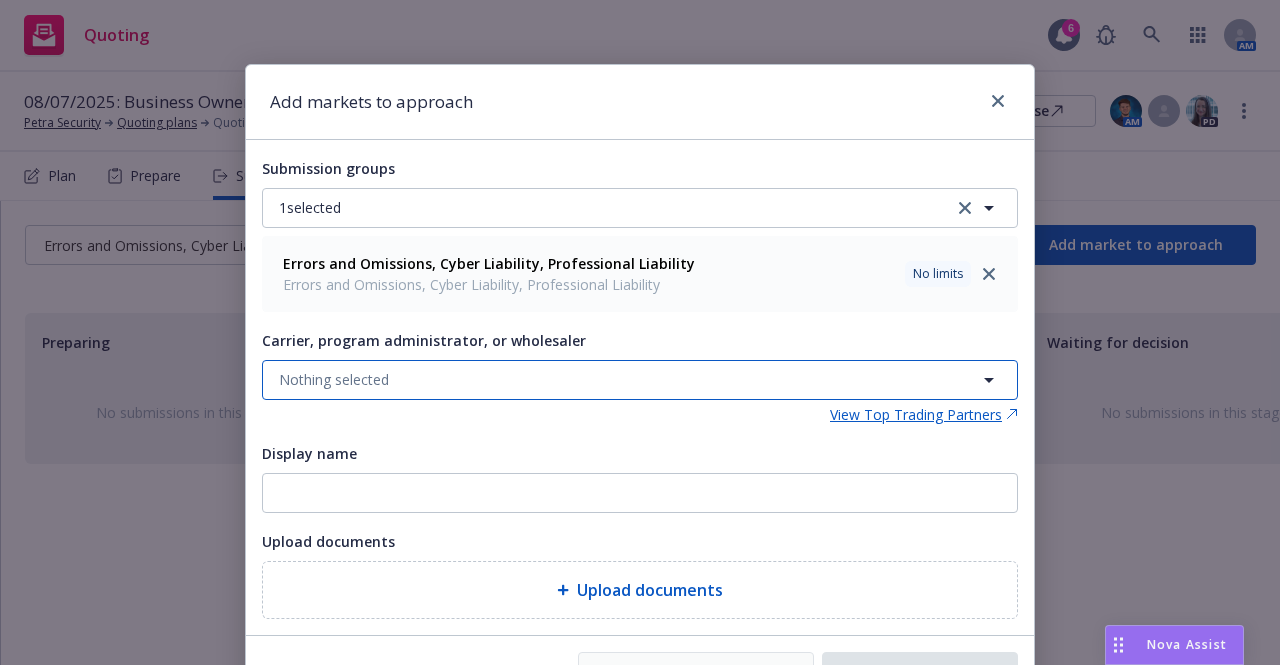click on "Nothing selected" at bounding box center [640, 380] 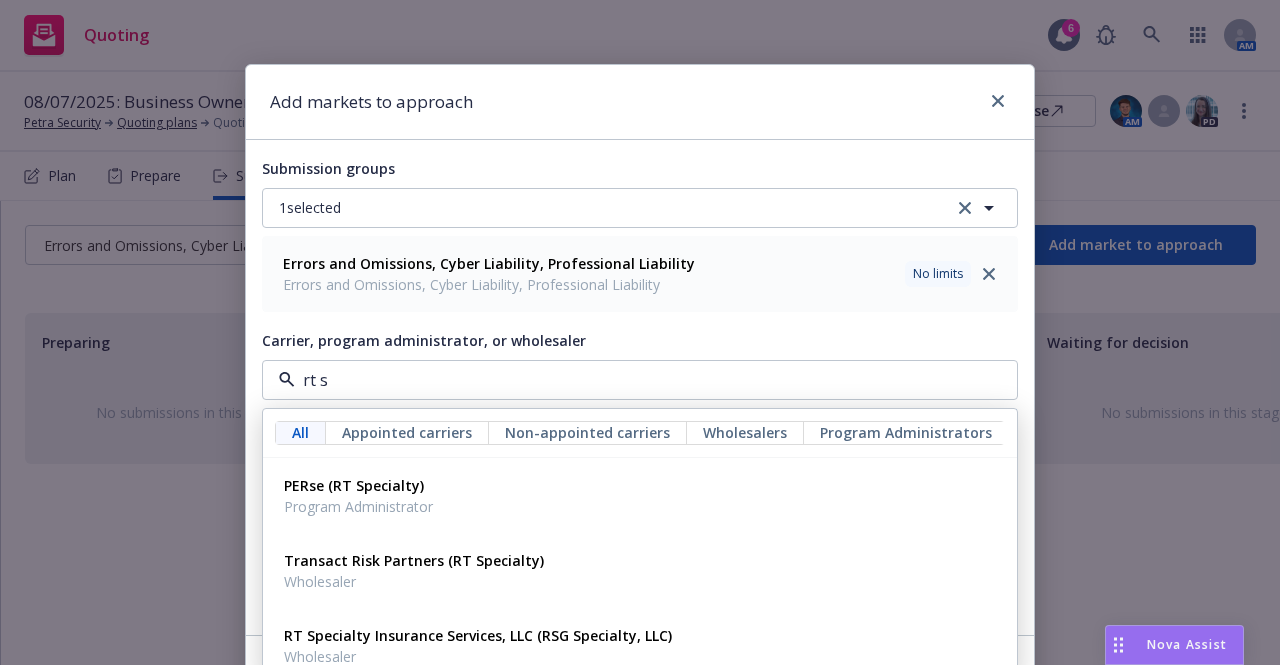 type on "rt sp" 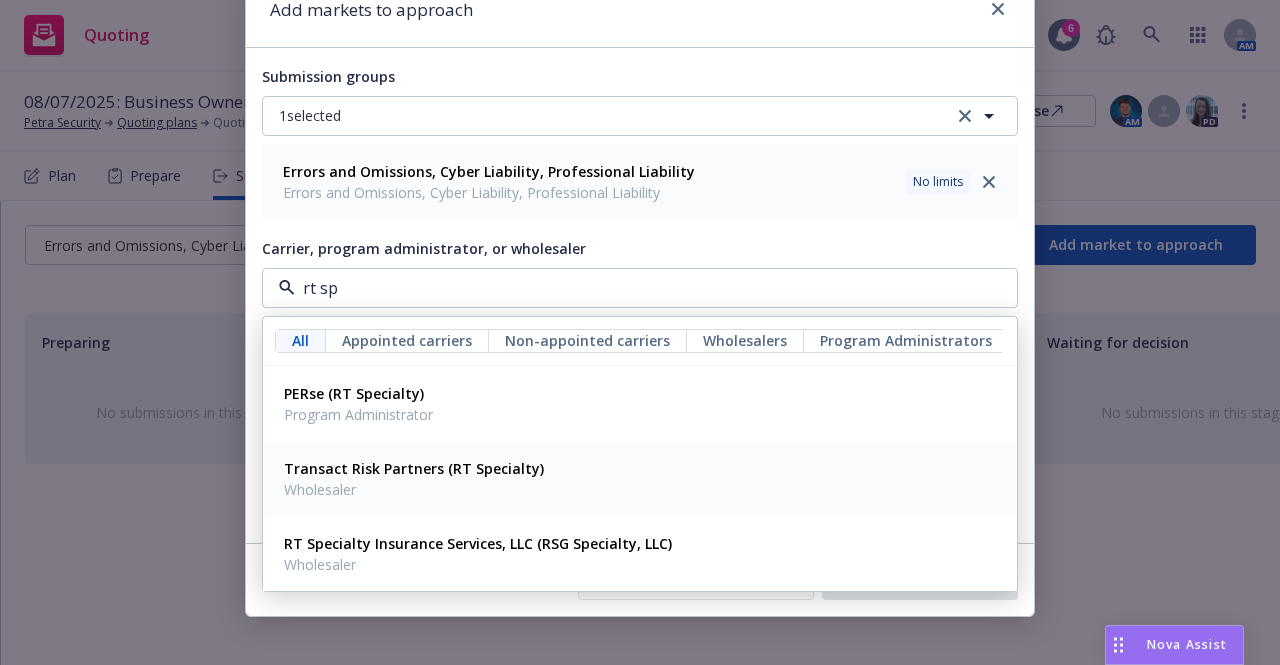 scroll, scrollTop: 104, scrollLeft: 0, axis: vertical 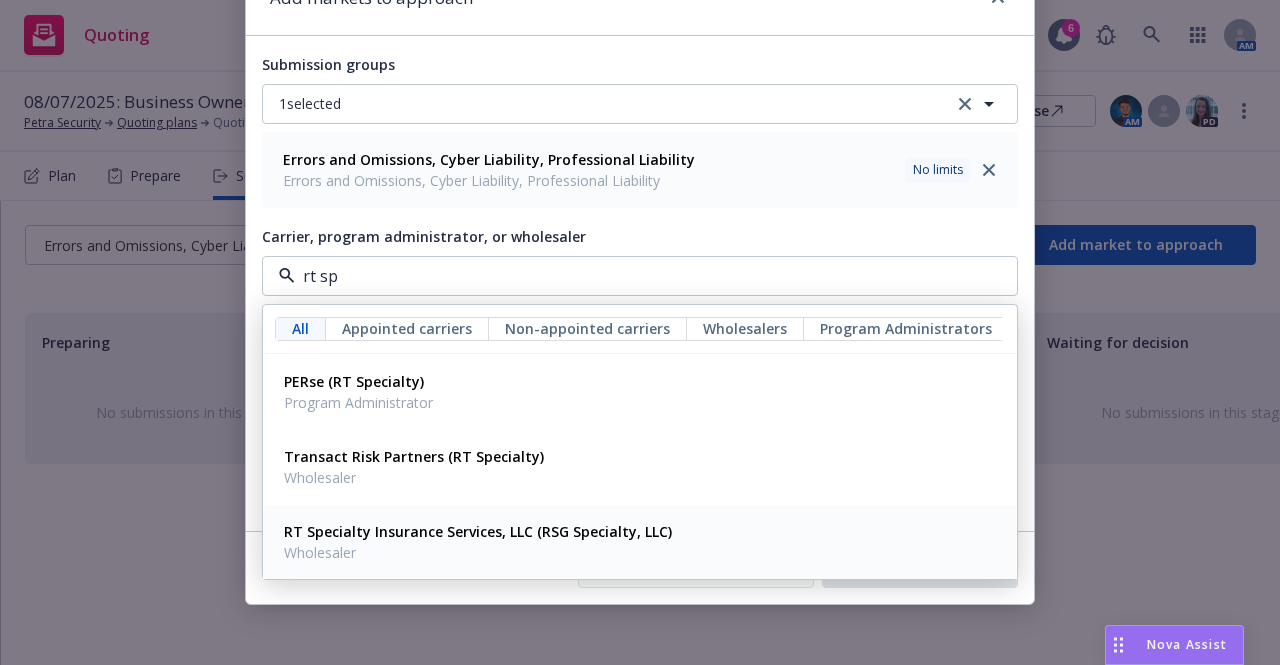 click on "Wholesaler" at bounding box center (478, 552) 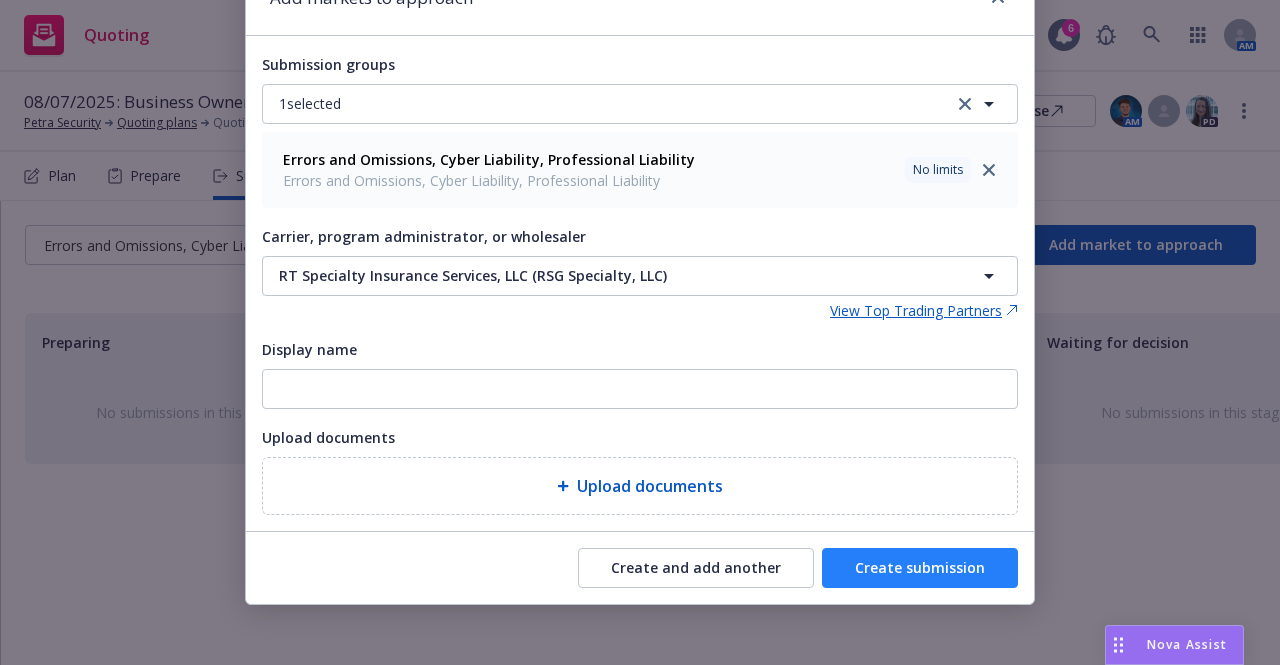 click on "Create submission" at bounding box center (920, 568) 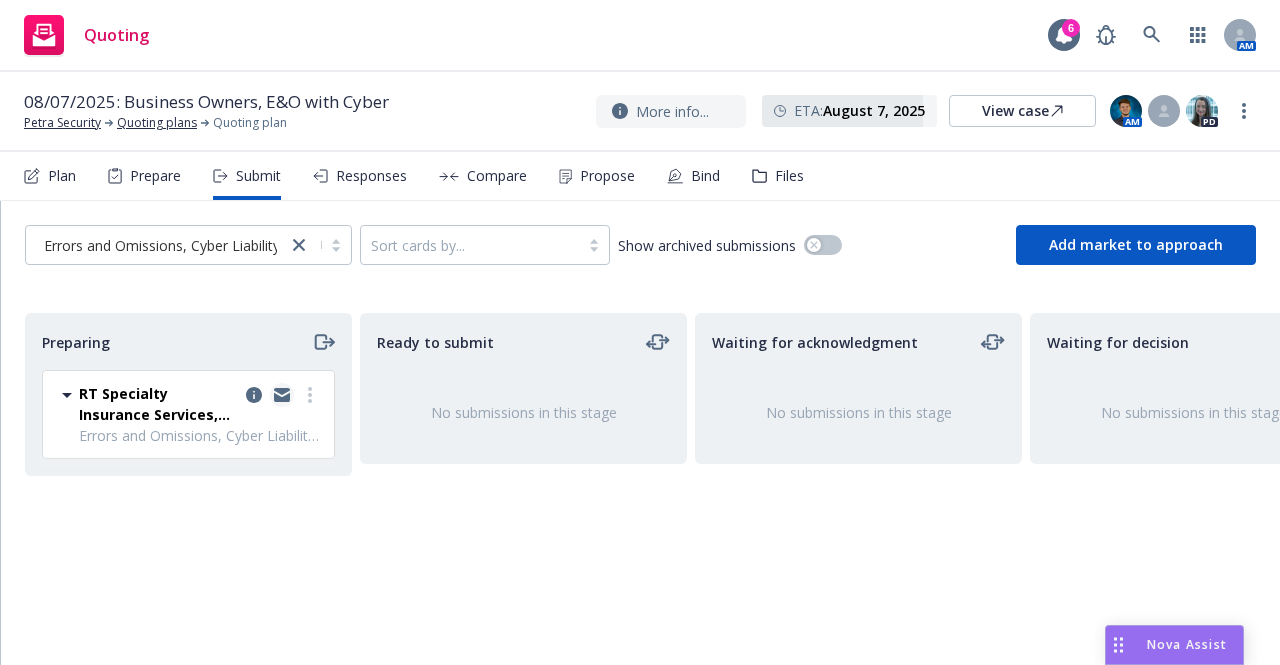 click 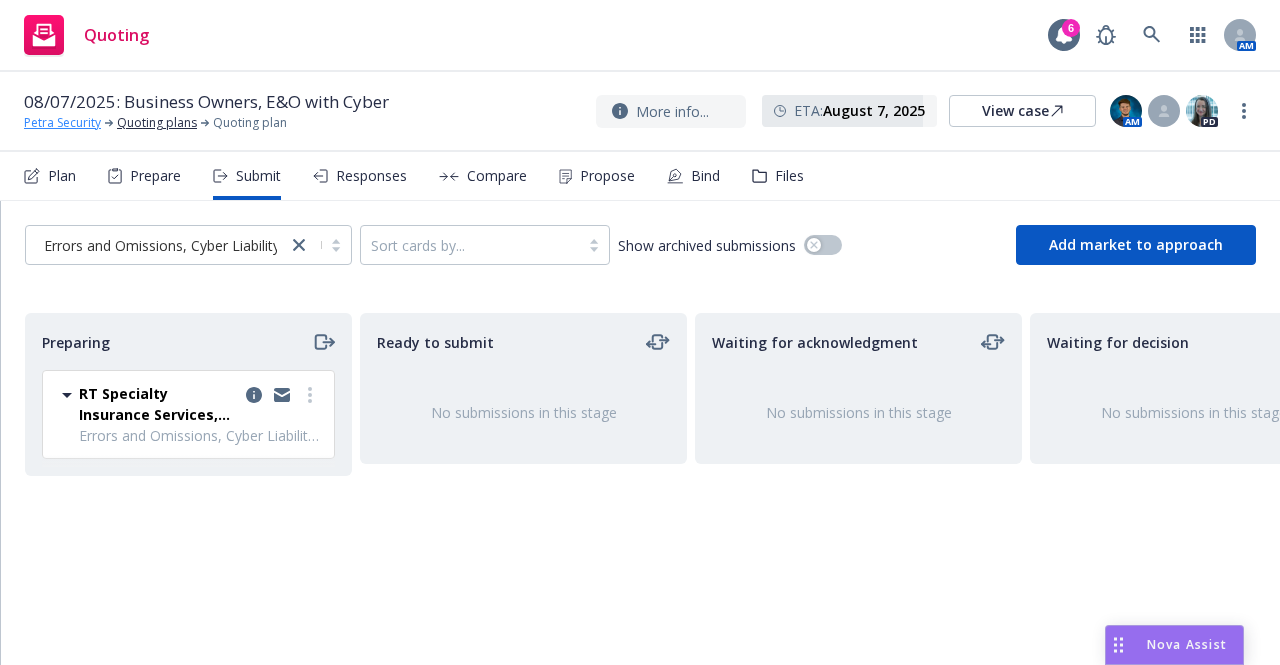 click on "Petra Security" at bounding box center [62, 123] 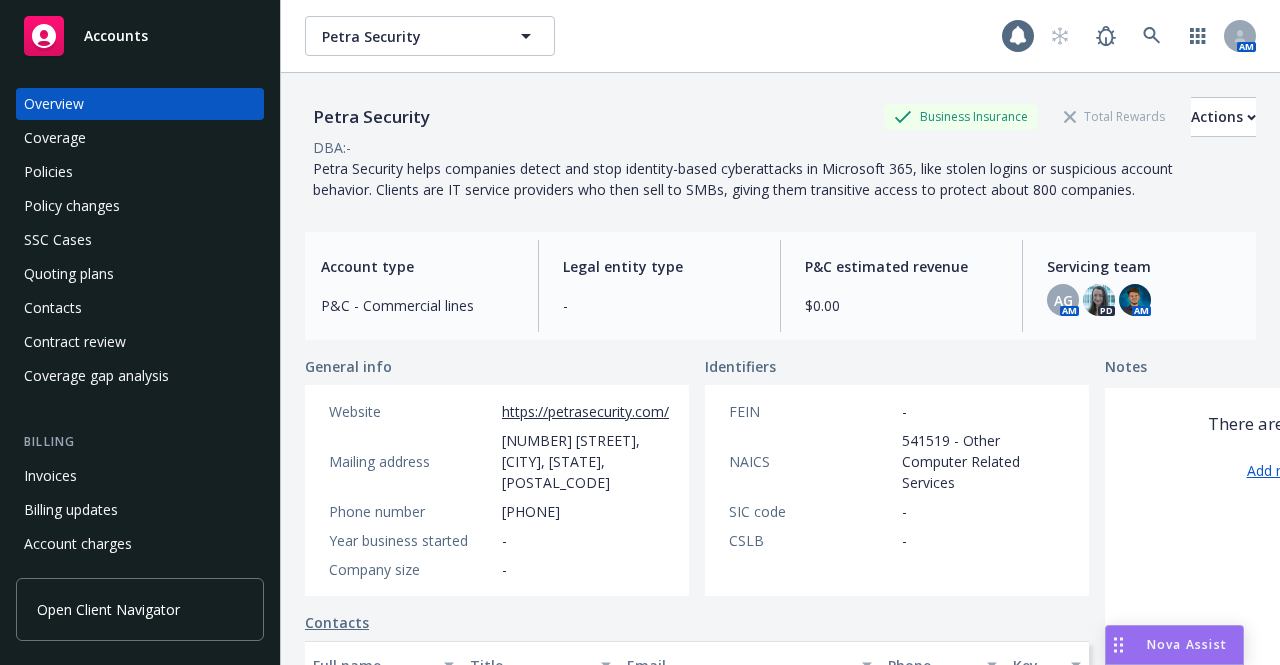 scroll, scrollTop: 0, scrollLeft: 0, axis: both 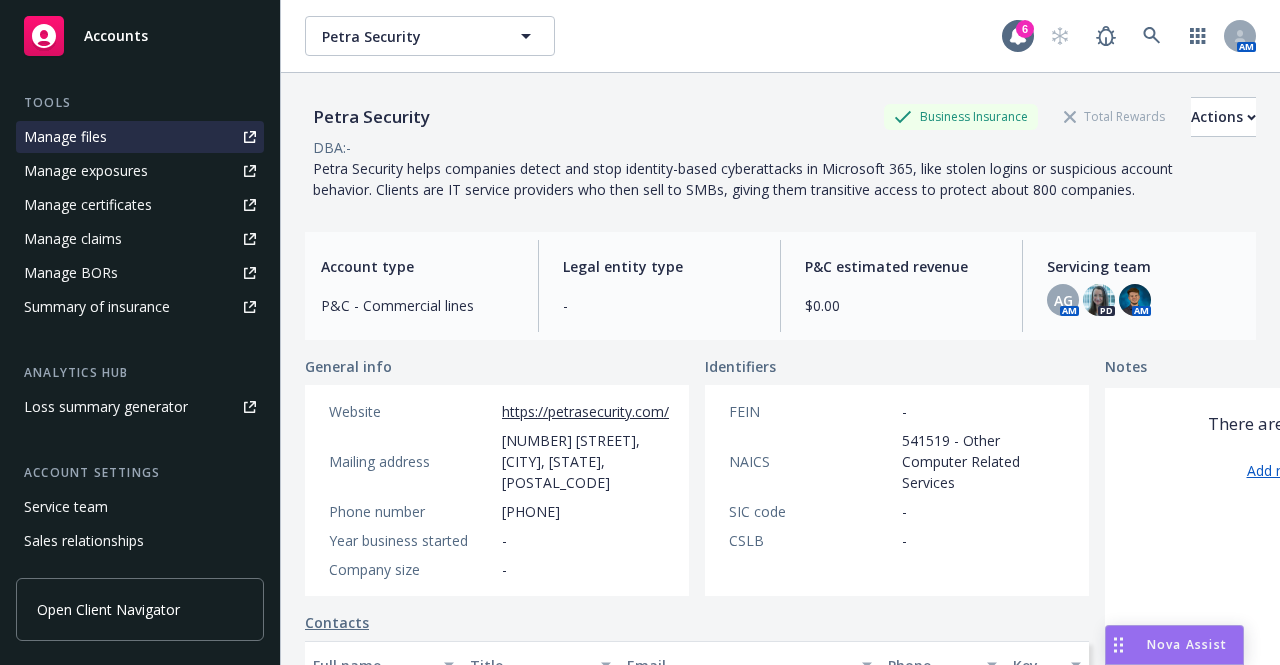 click on "Manage files" at bounding box center (140, 137) 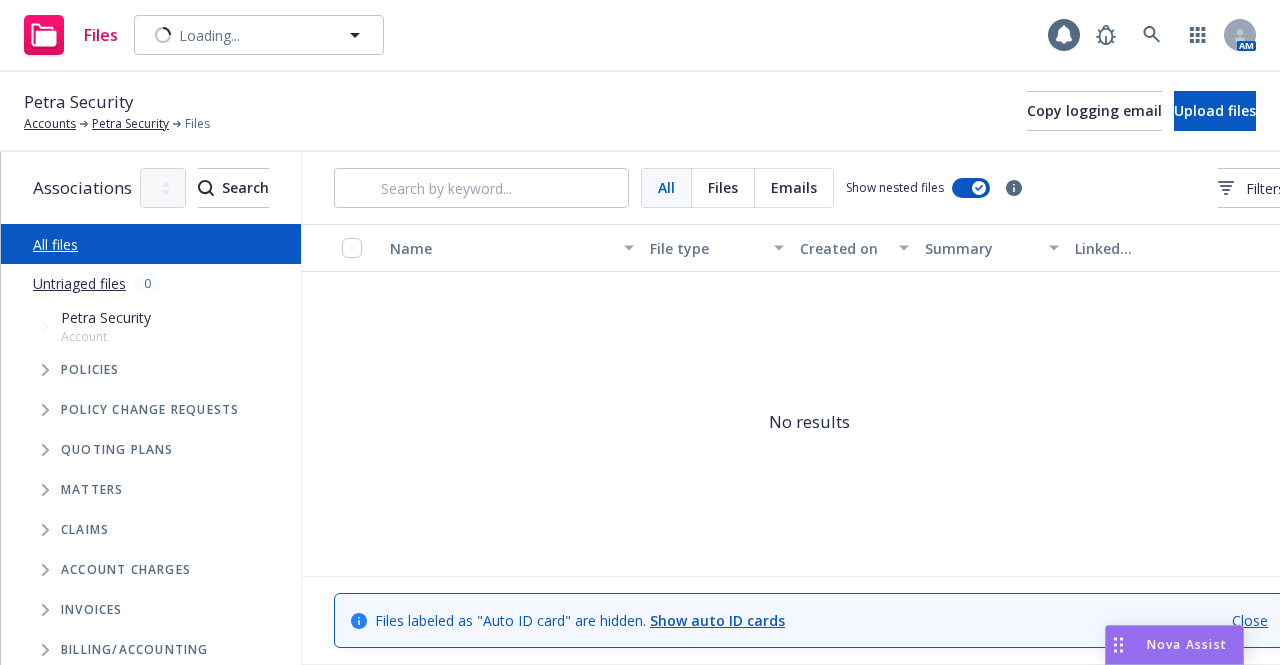 scroll, scrollTop: 0, scrollLeft: 0, axis: both 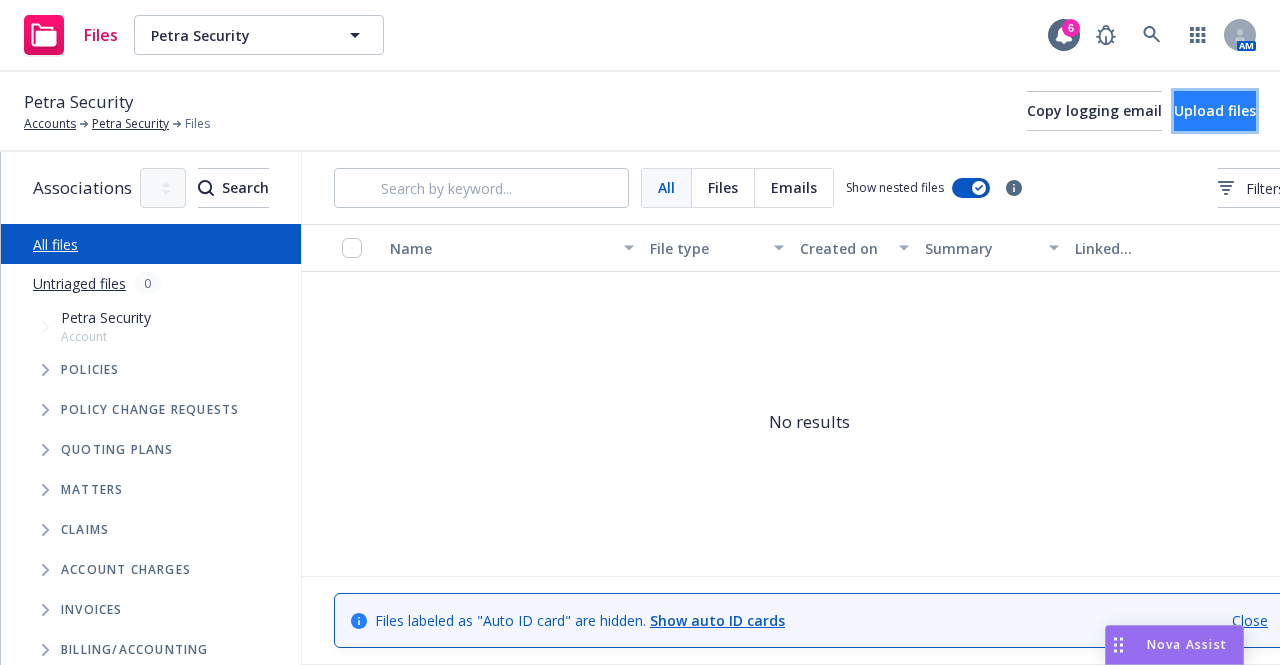 click on "Upload files" at bounding box center (1215, 111) 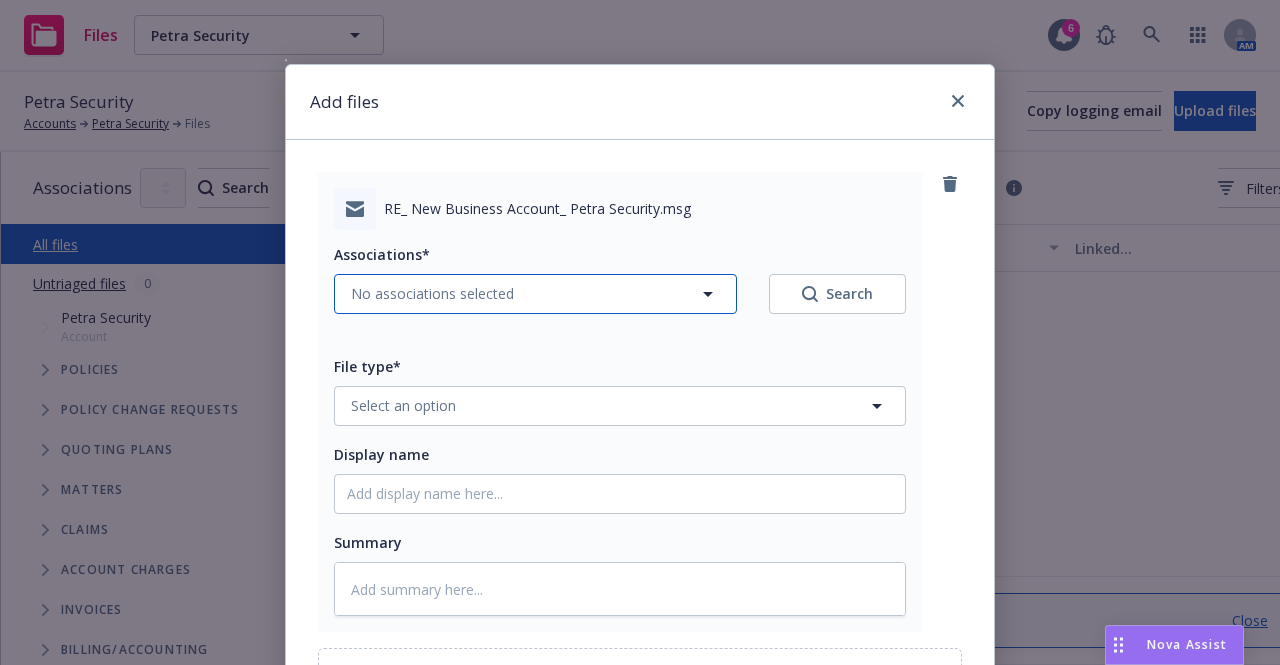 click on "No associations selected" at bounding box center (535, 294) 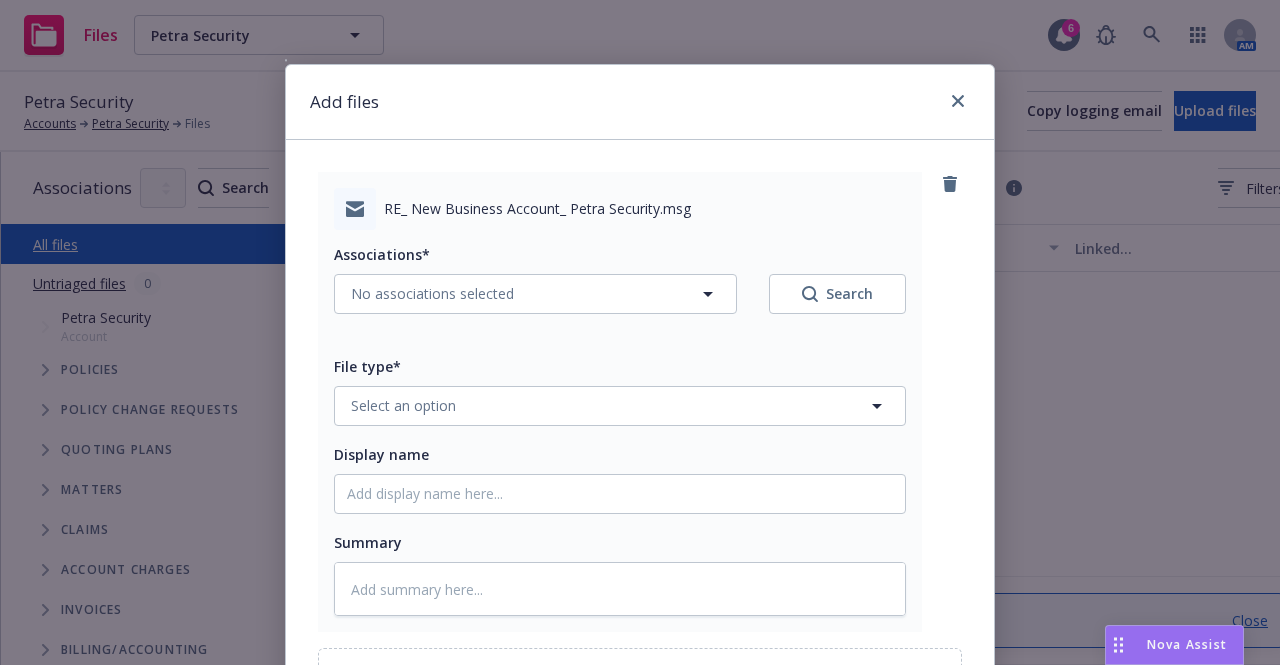 type on "x" 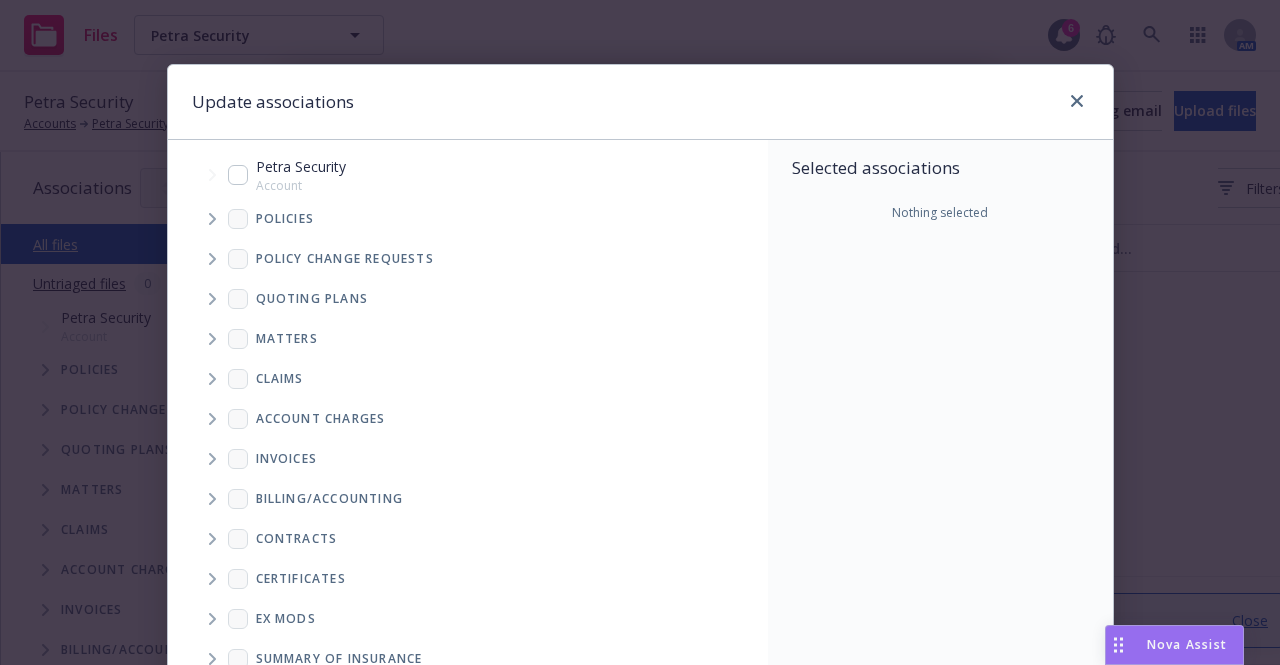 click at bounding box center (238, 175) 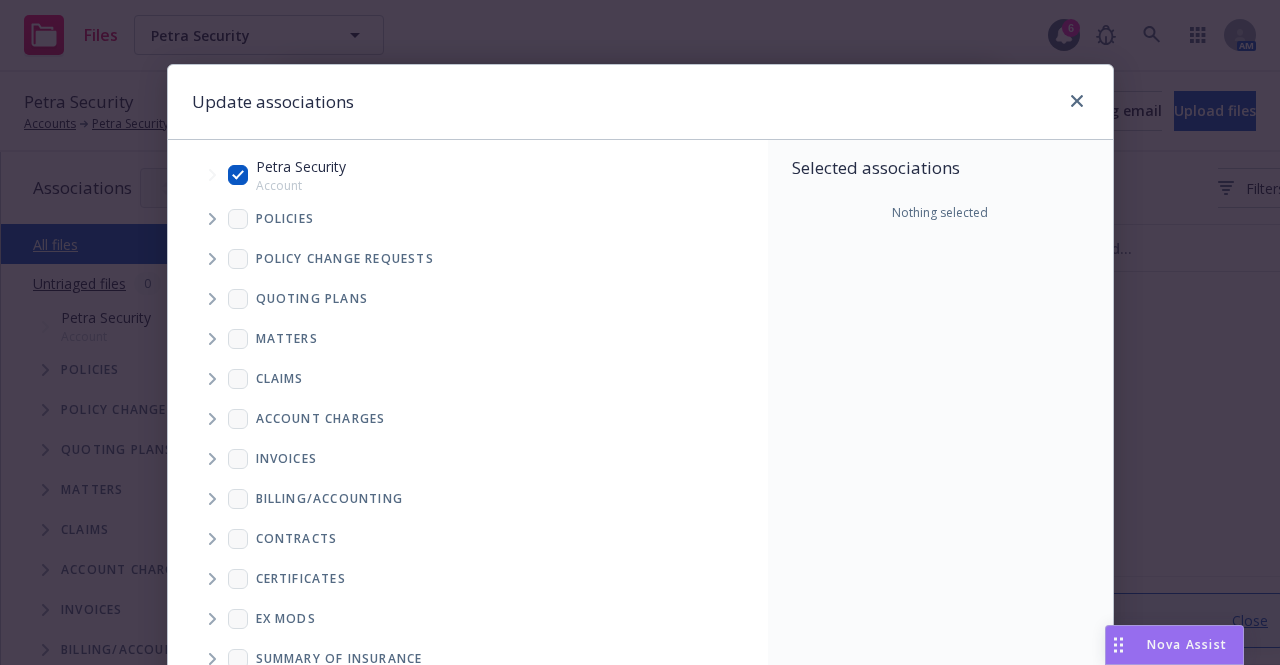 checkbox on "true" 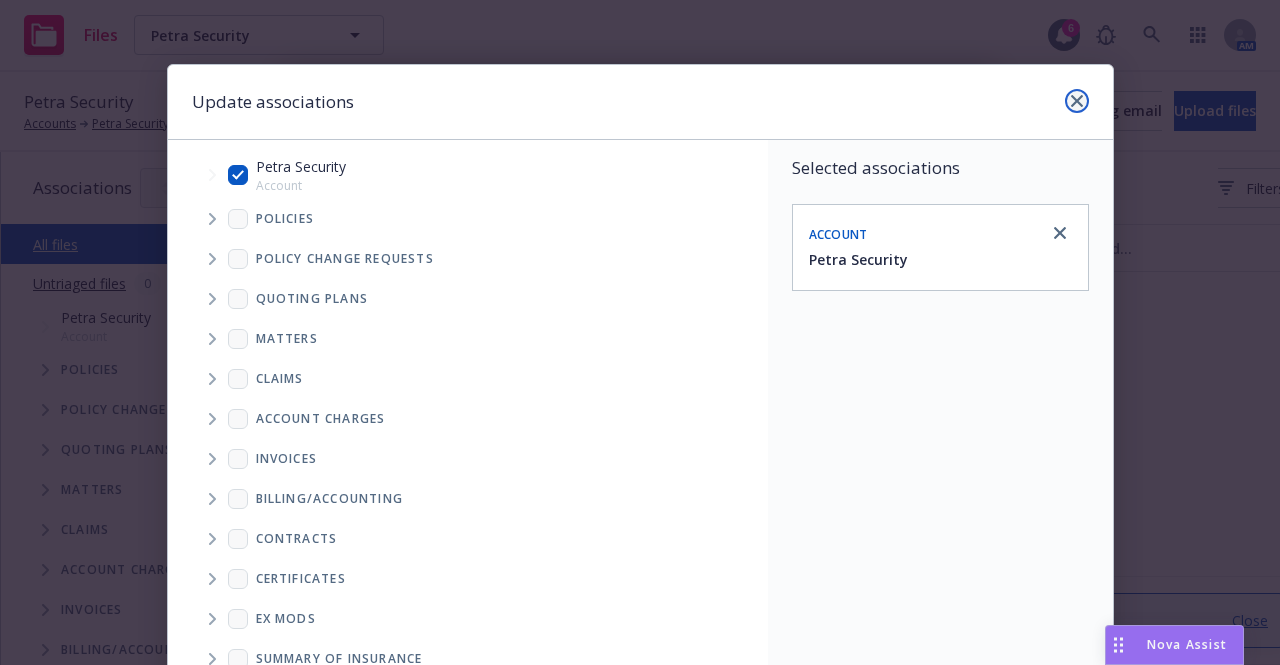 click 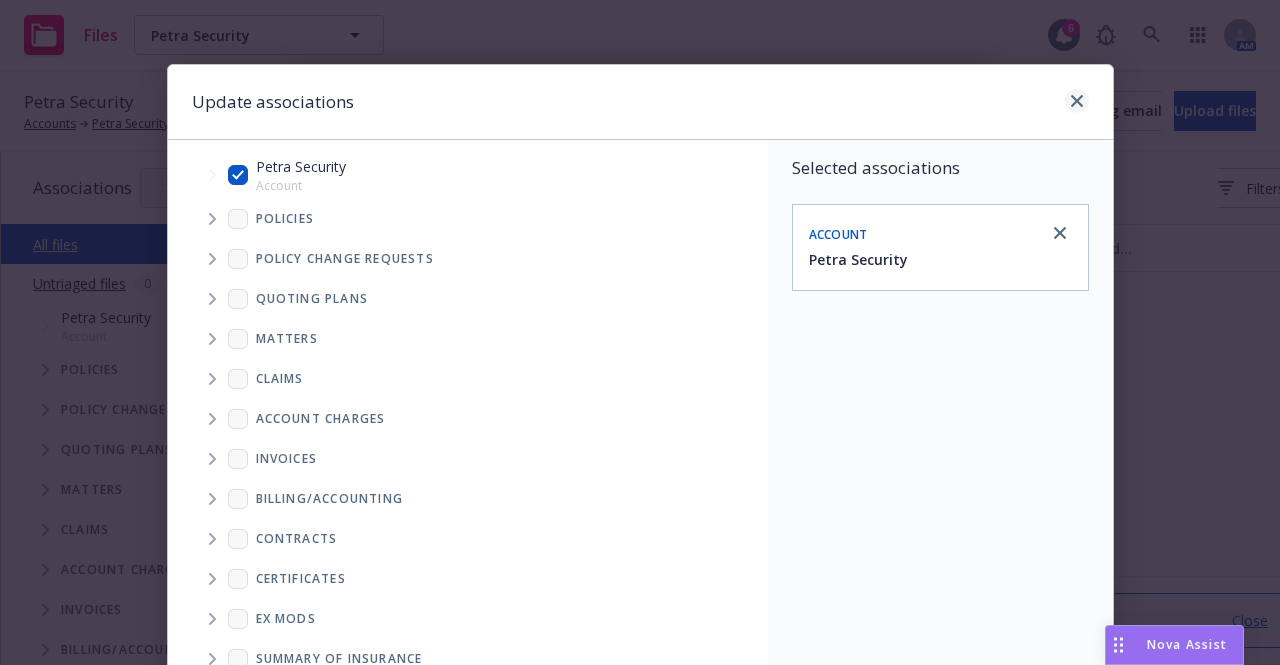 type on "x" 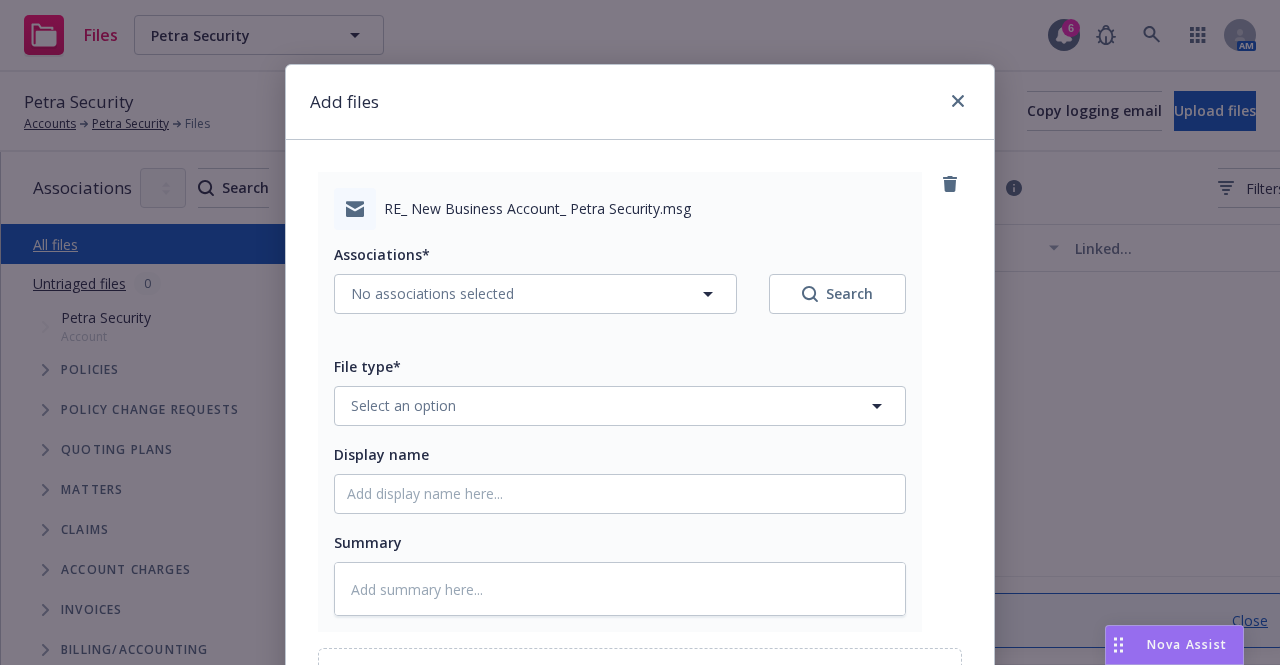 scroll, scrollTop: 85, scrollLeft: 0, axis: vertical 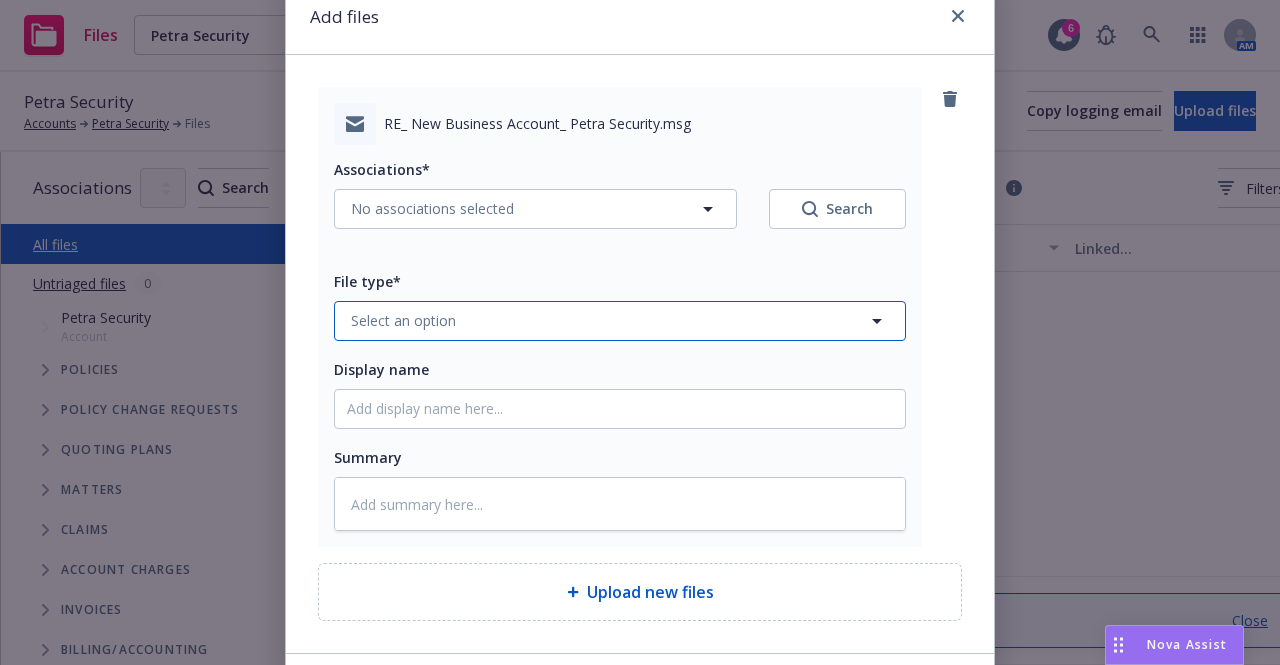 click on "Select an option" at bounding box center [620, 321] 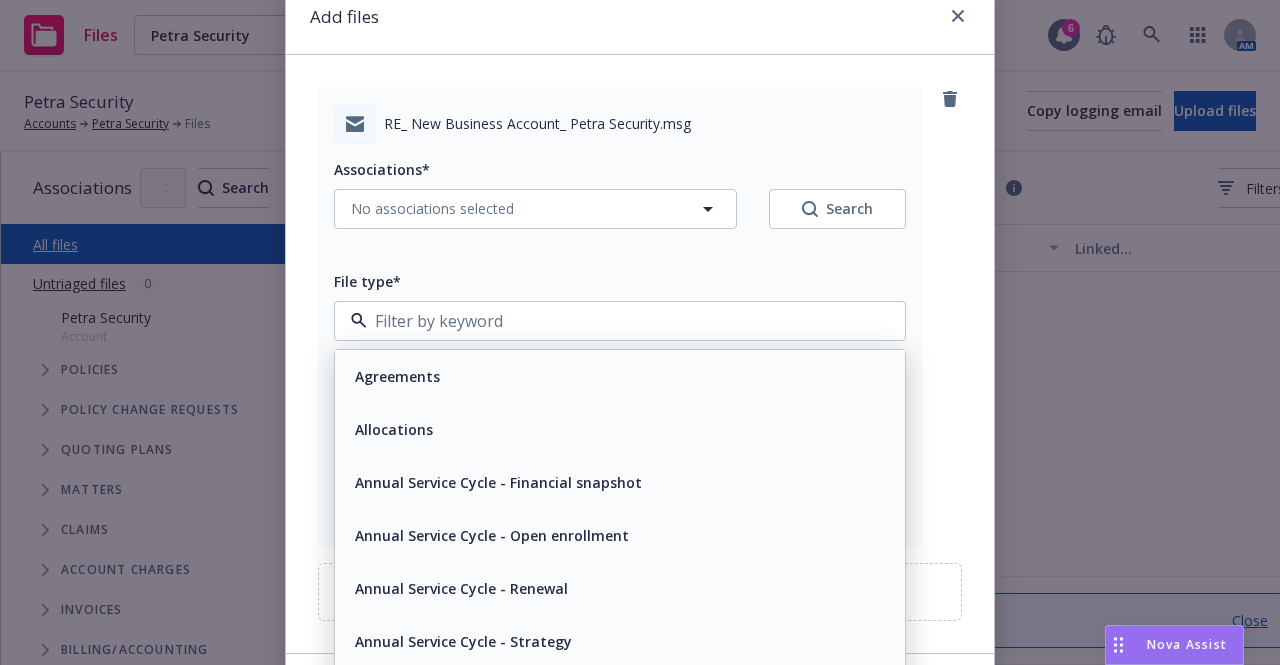 type on "n" 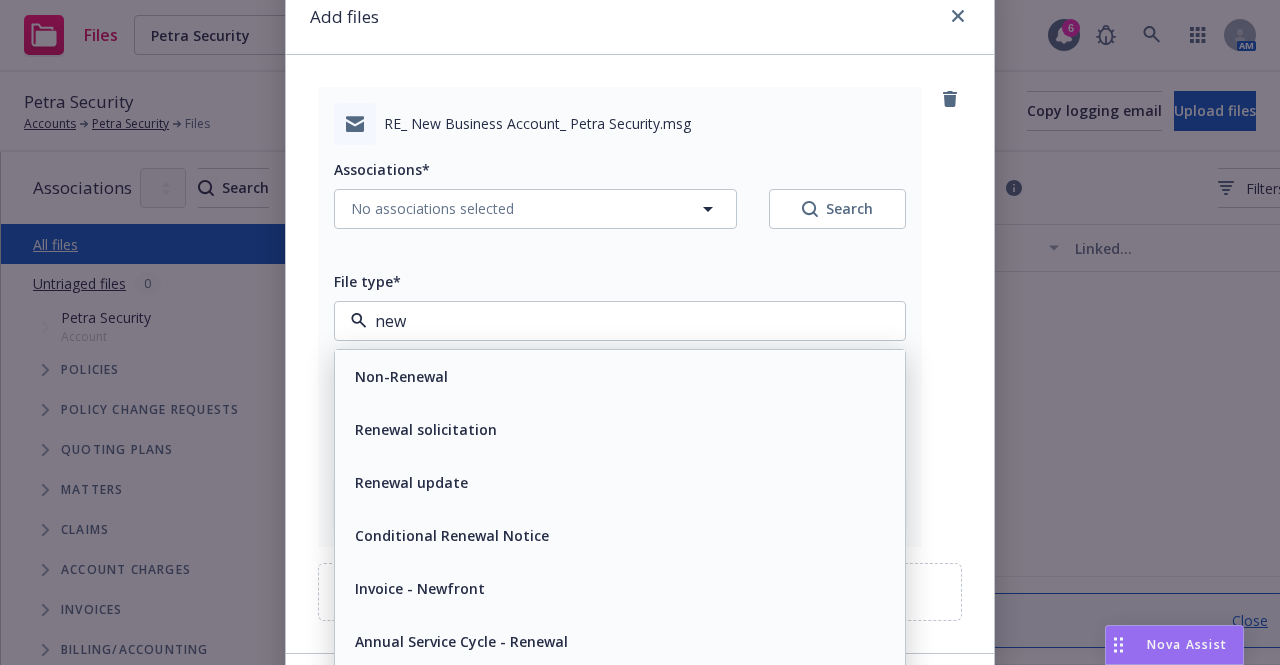type on "new" 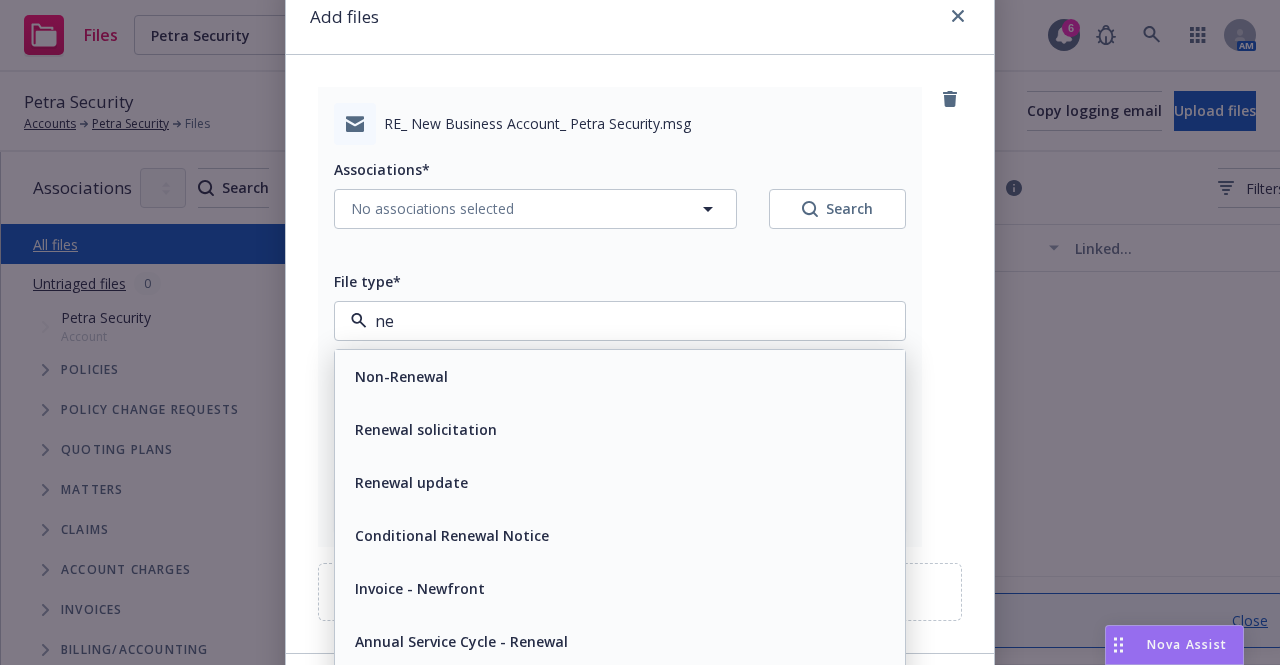 type on "n" 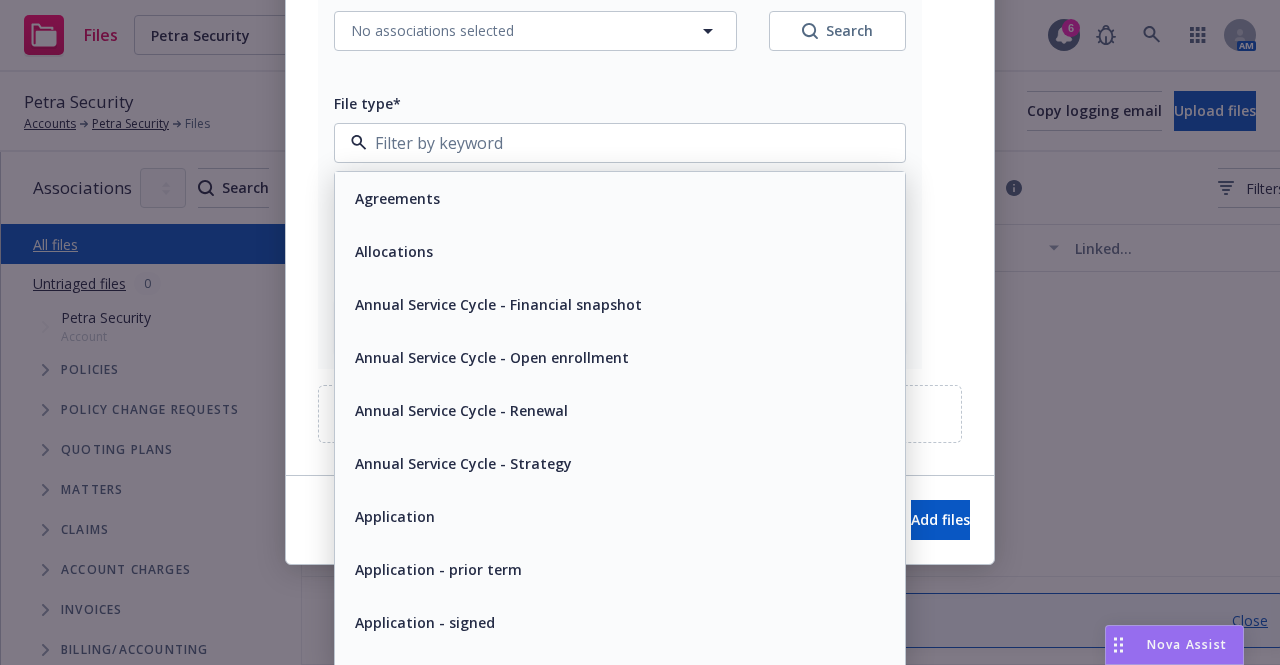 scroll, scrollTop: 264, scrollLeft: 0, axis: vertical 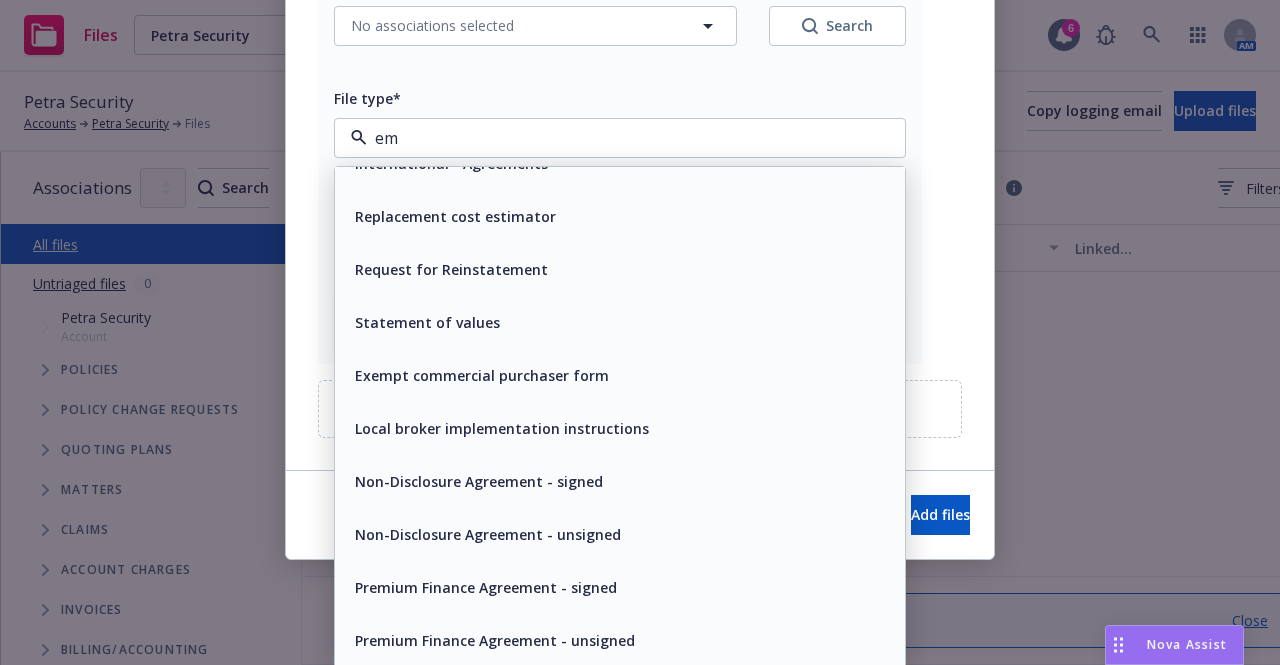 type on "ema" 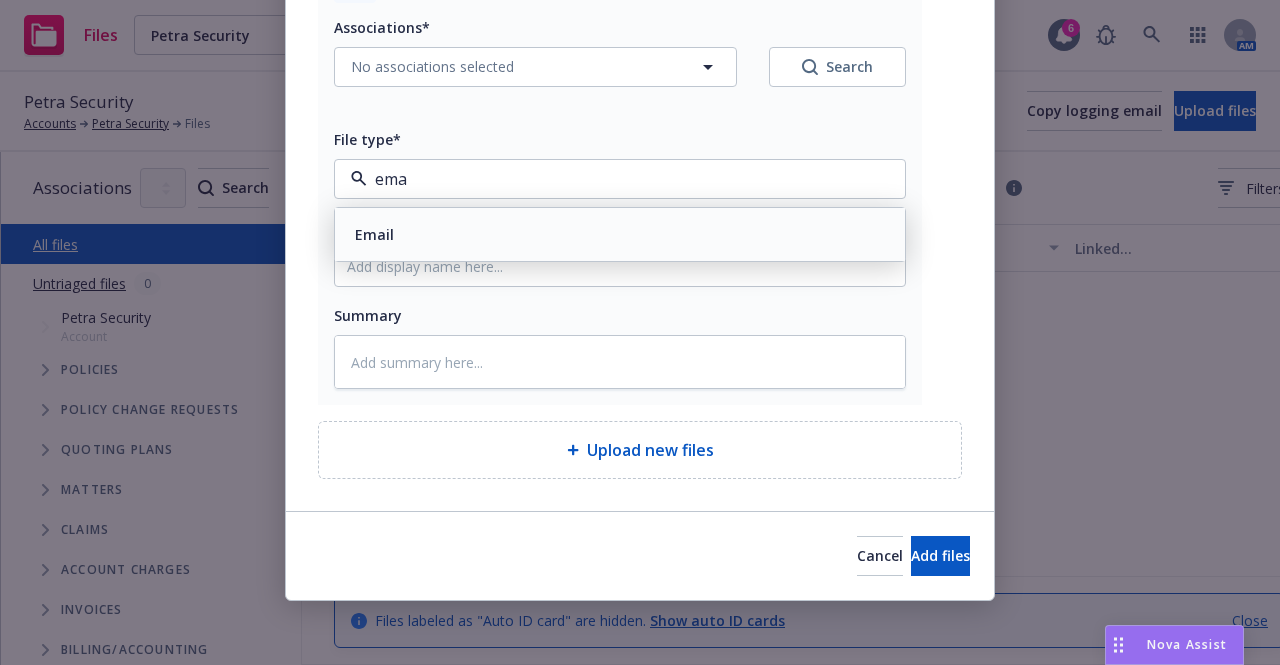 scroll, scrollTop: 0, scrollLeft: 0, axis: both 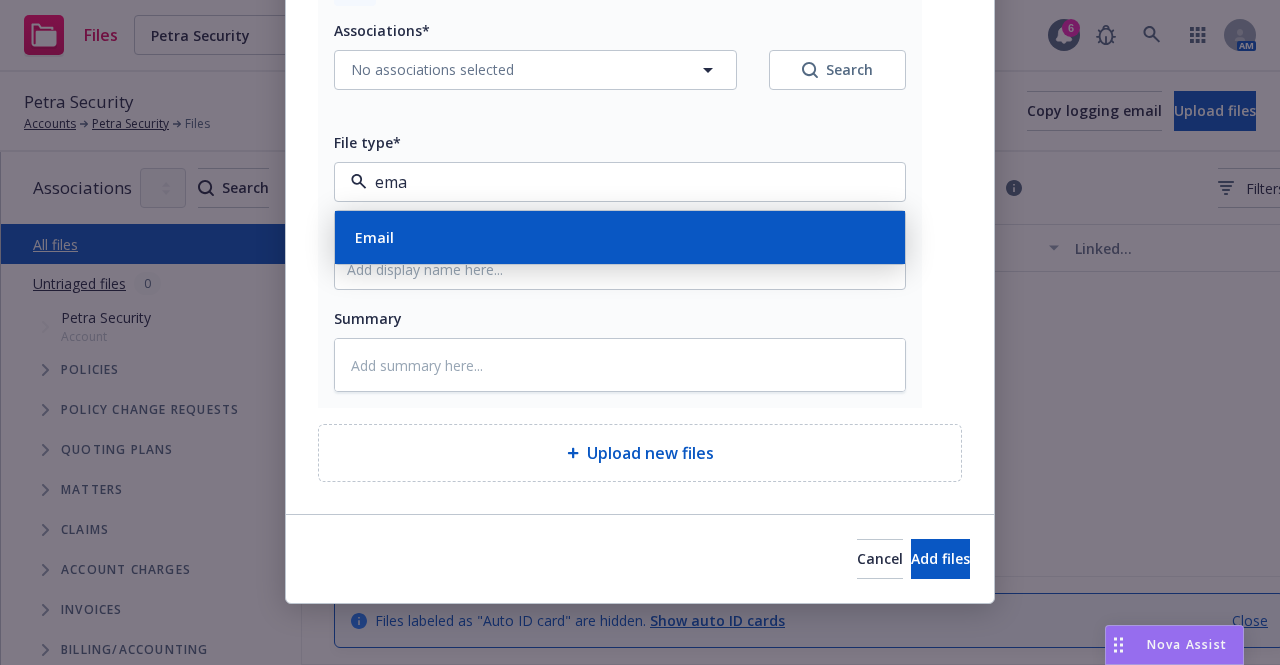 click on "Email" at bounding box center (620, 237) 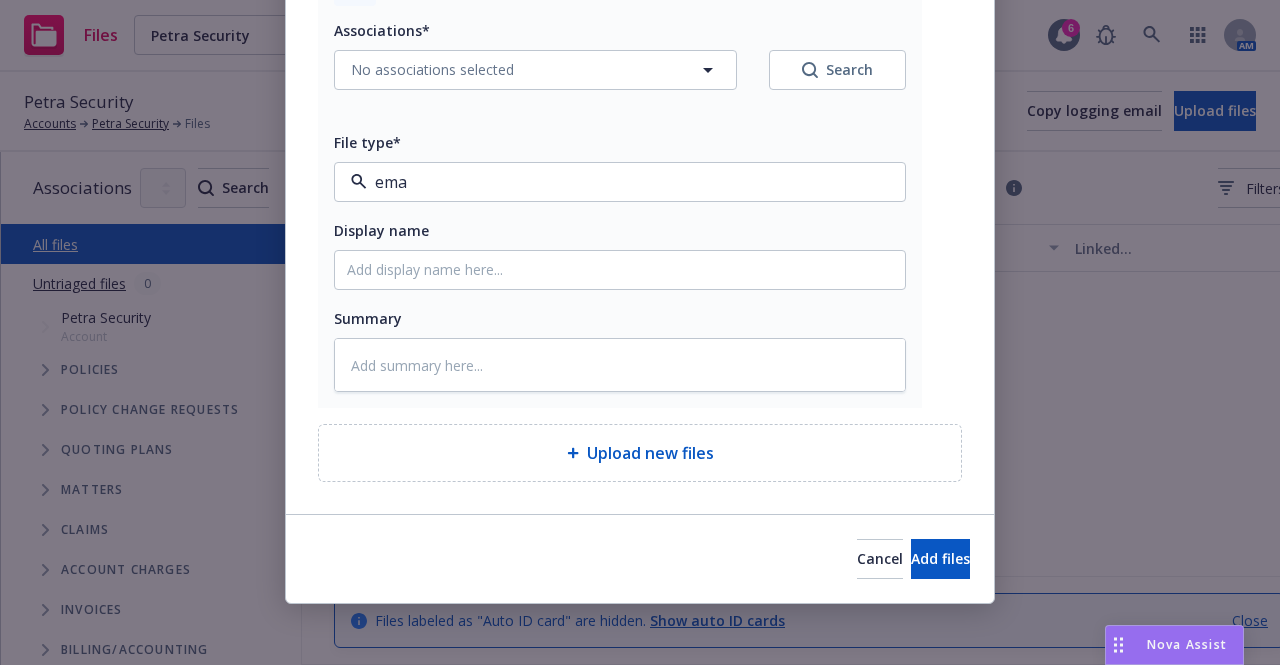type on "x" 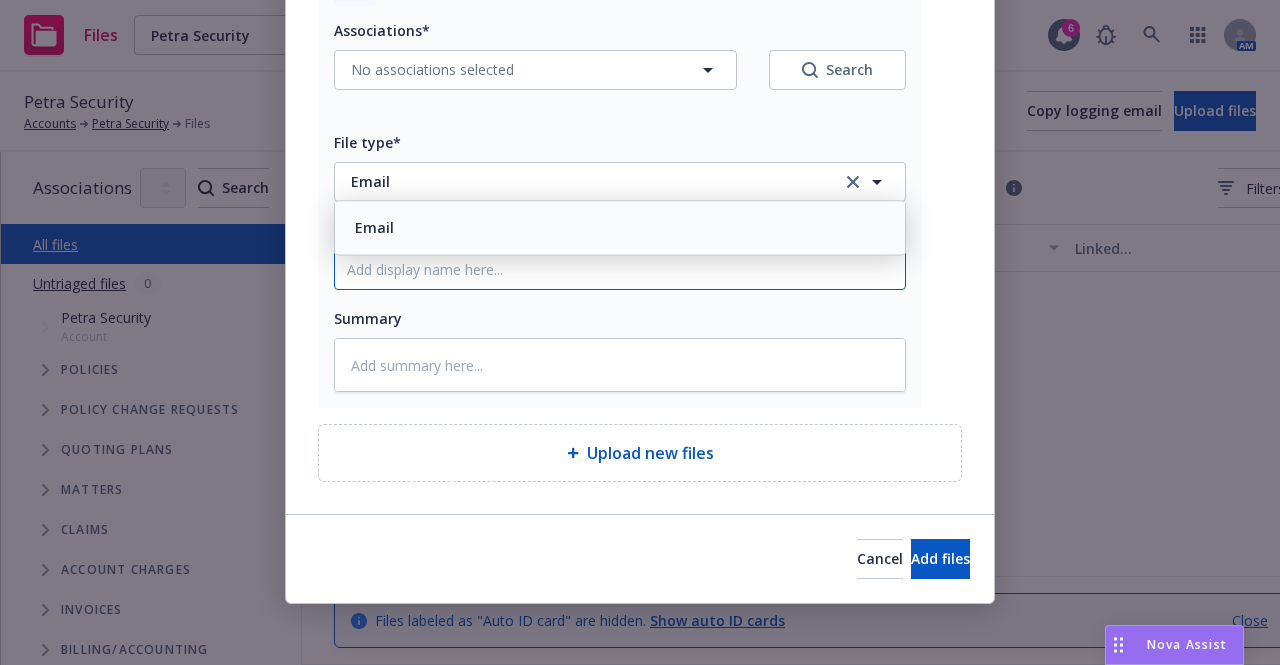 click on "Display name" at bounding box center (620, 270) 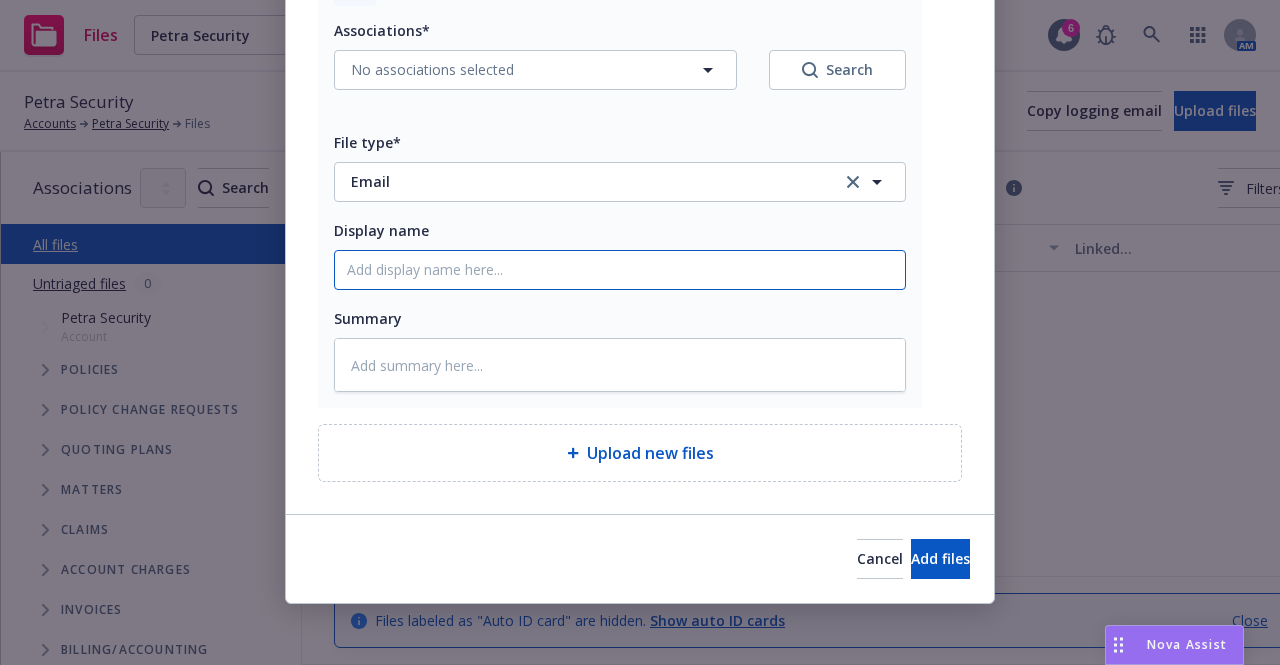 type on "New Business Assignment" 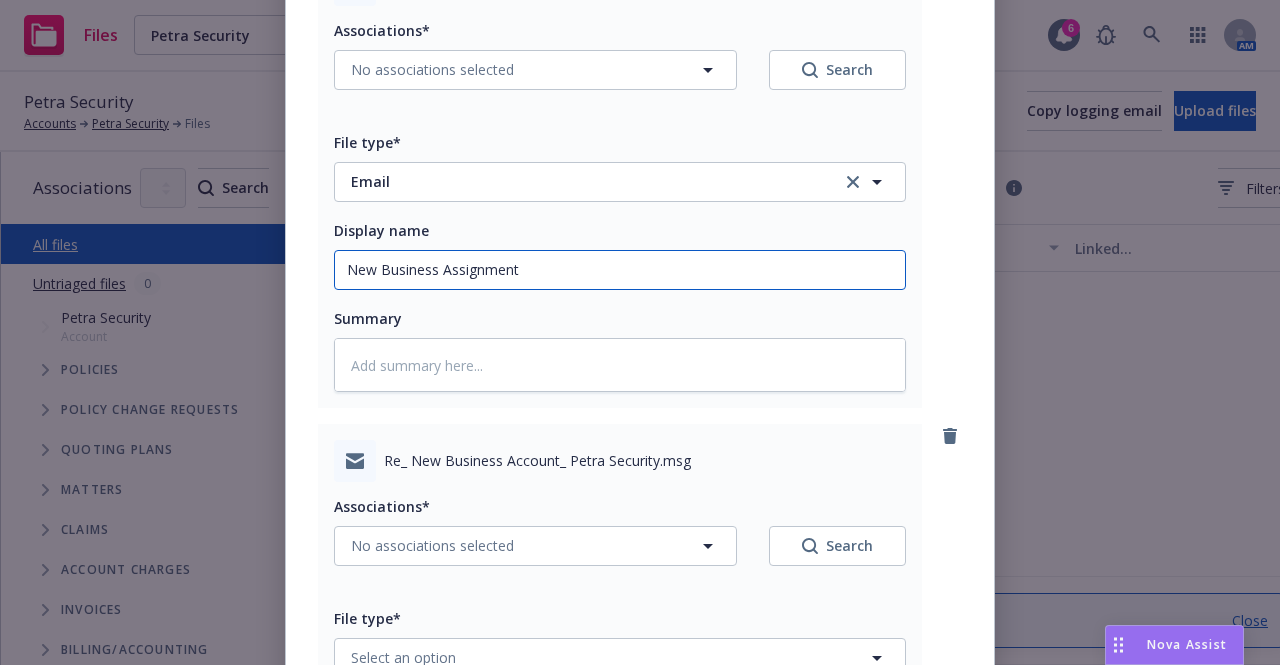 scroll, scrollTop: 0, scrollLeft: 0, axis: both 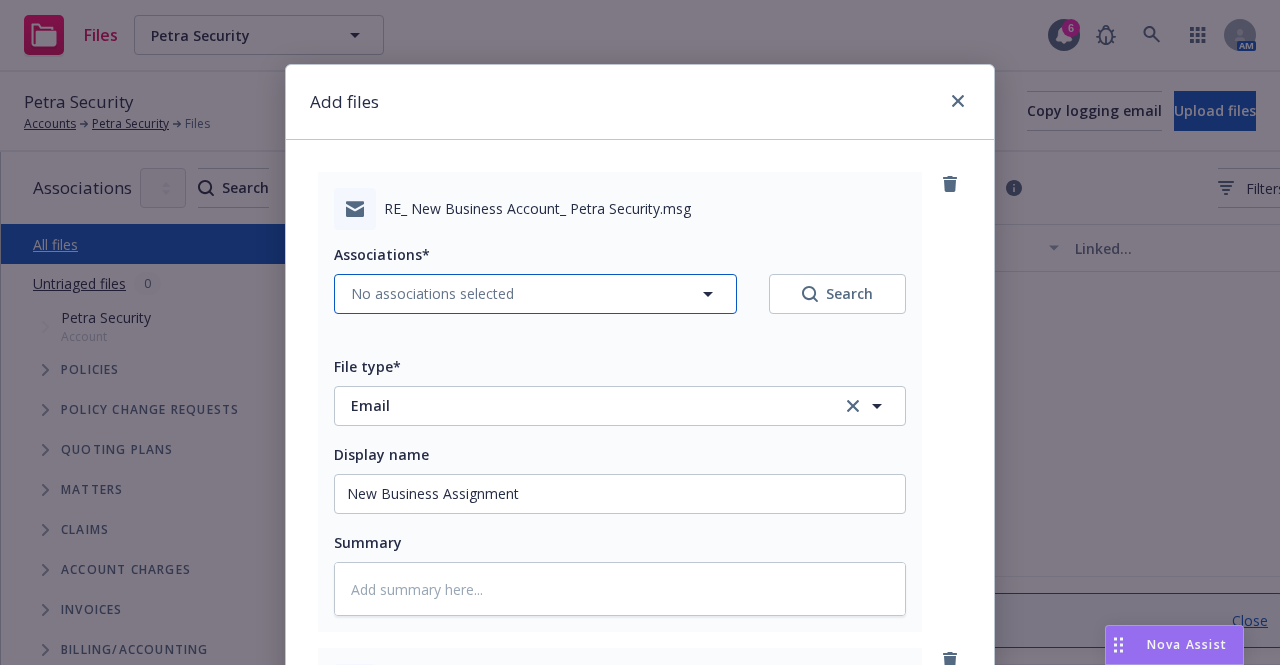 click on "No associations selected" at bounding box center (535, 294) 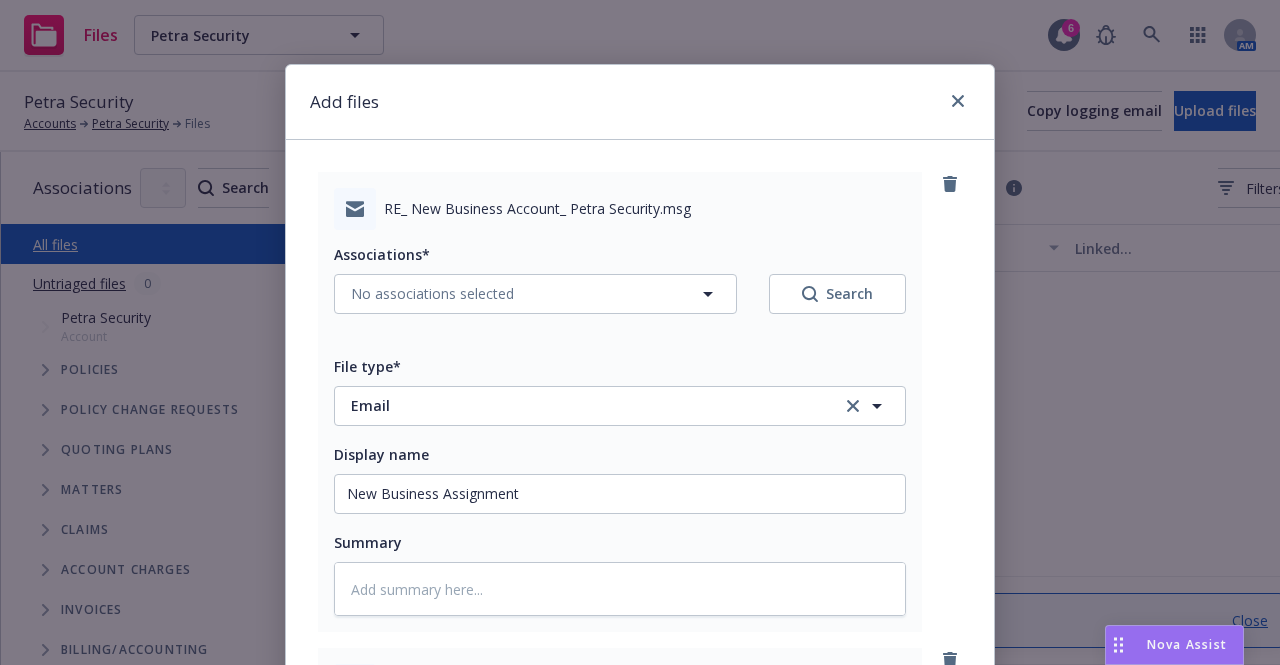 type on "x" 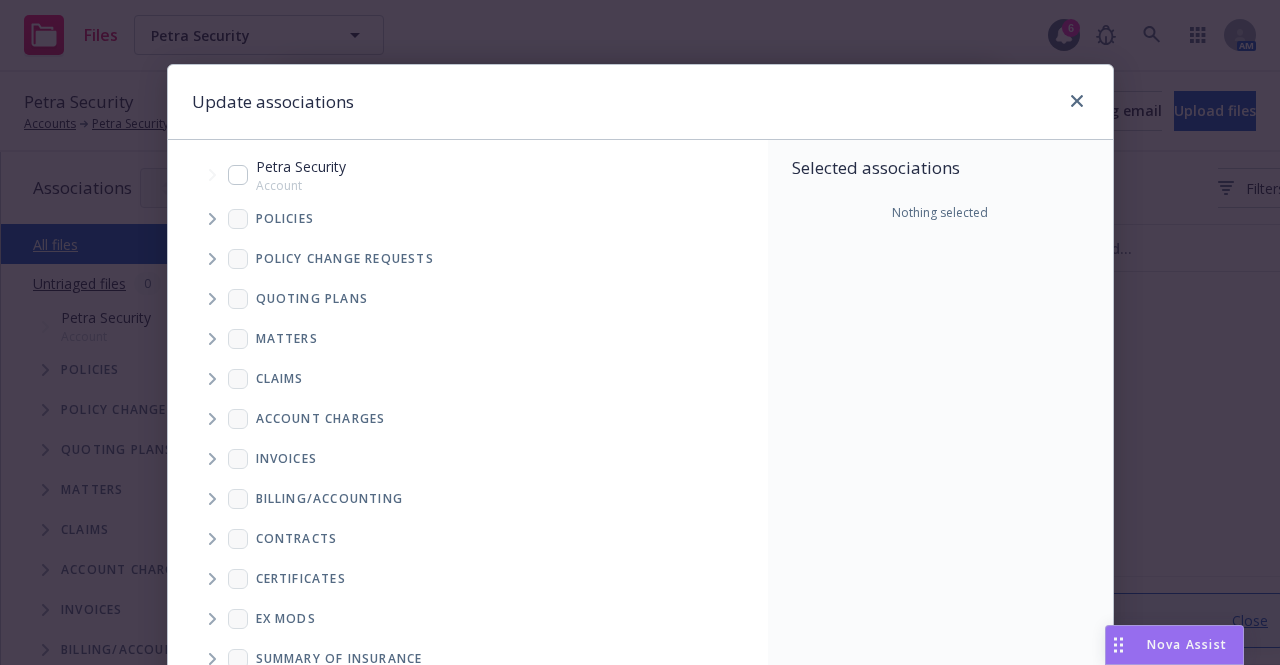 click at bounding box center [238, 175] 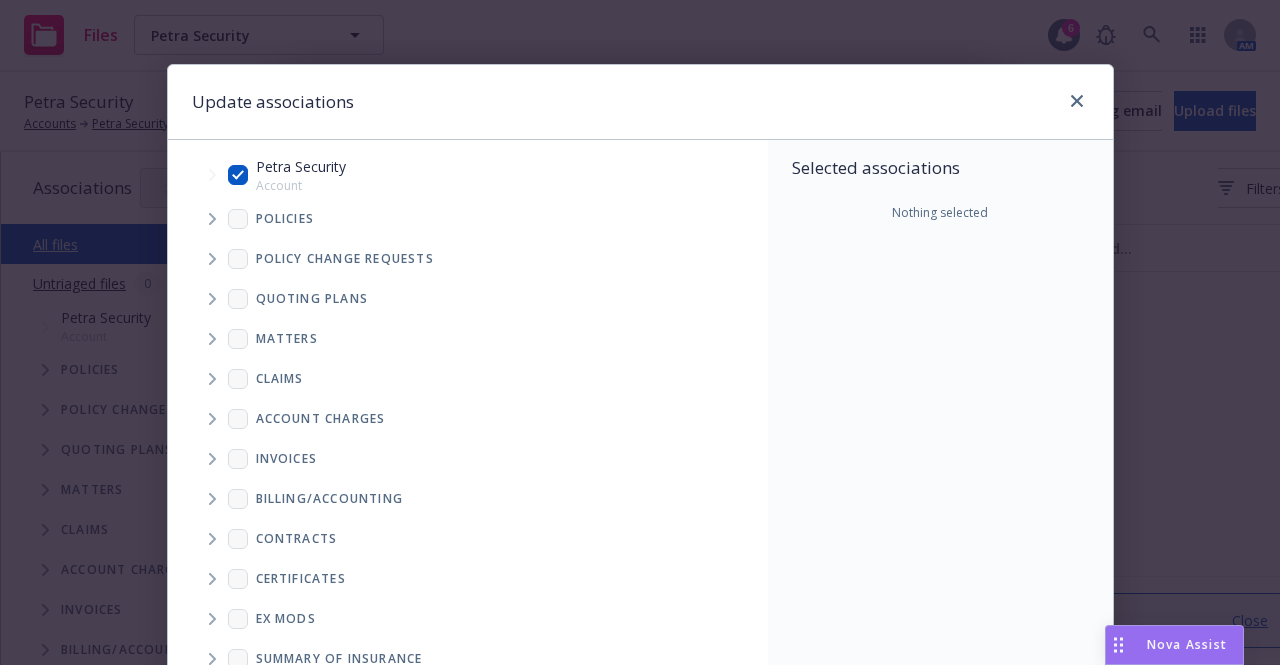 checkbox on "true" 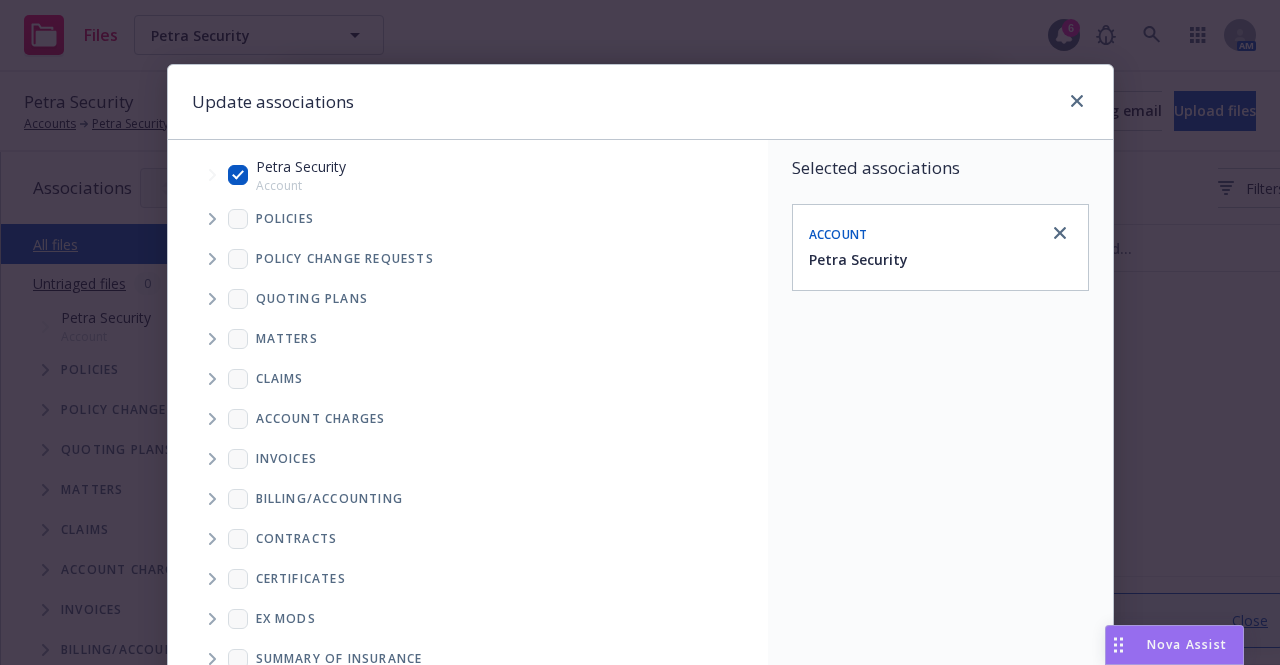 scroll, scrollTop: 326, scrollLeft: 0, axis: vertical 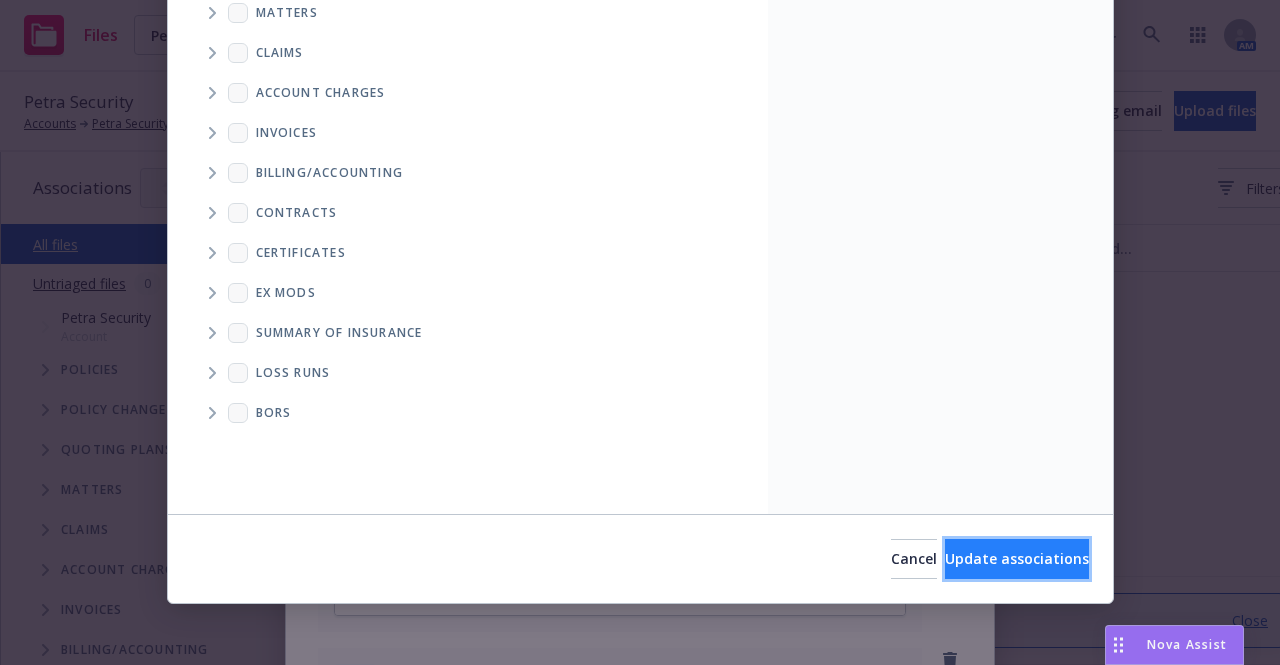 click on "Update associations" at bounding box center (1017, 558) 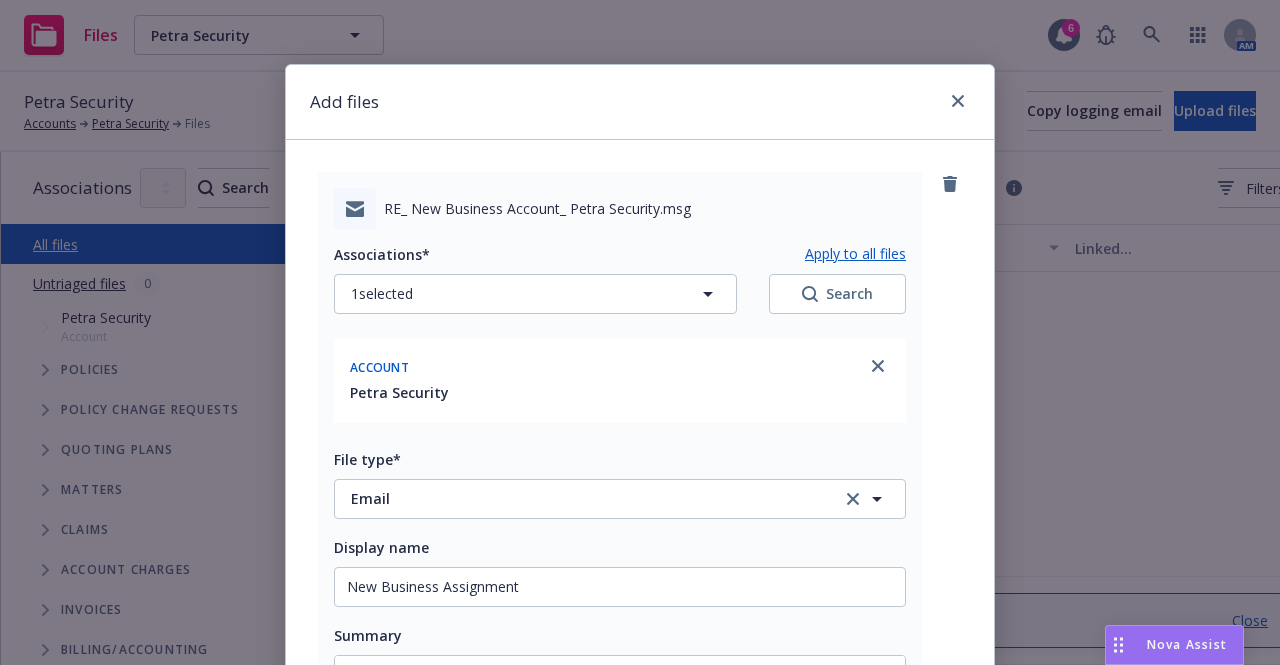 click on "Apply to all files" at bounding box center [855, 254] 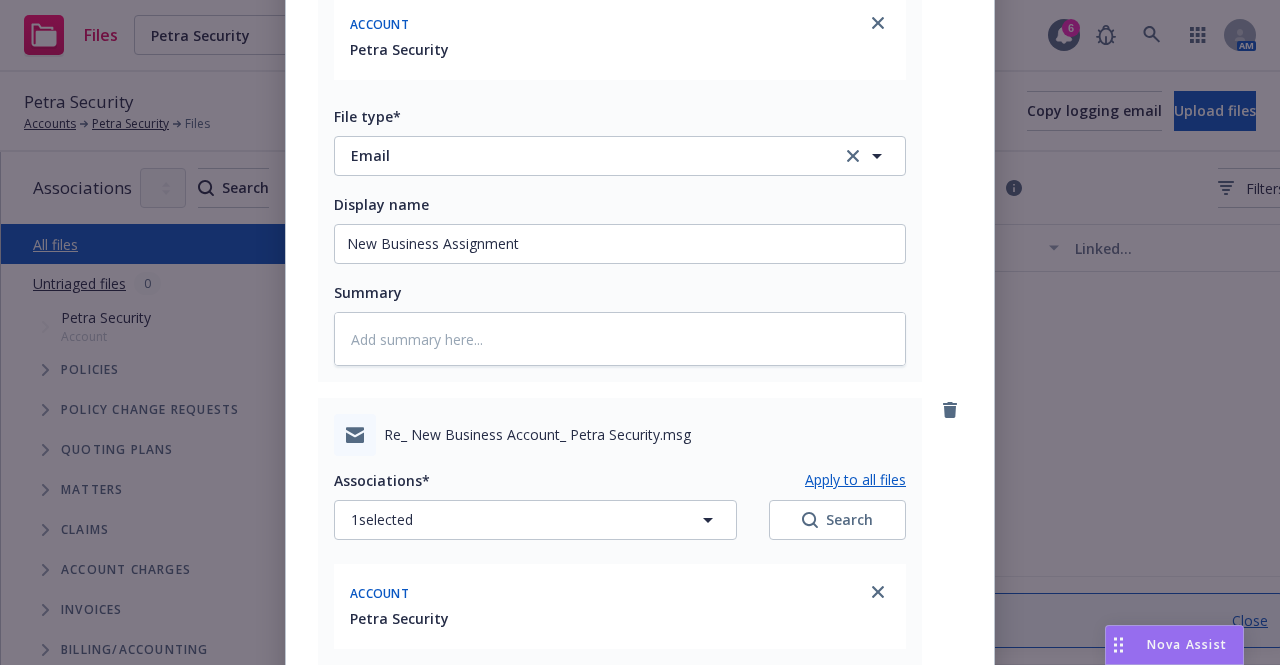 scroll, scrollTop: 710, scrollLeft: 0, axis: vertical 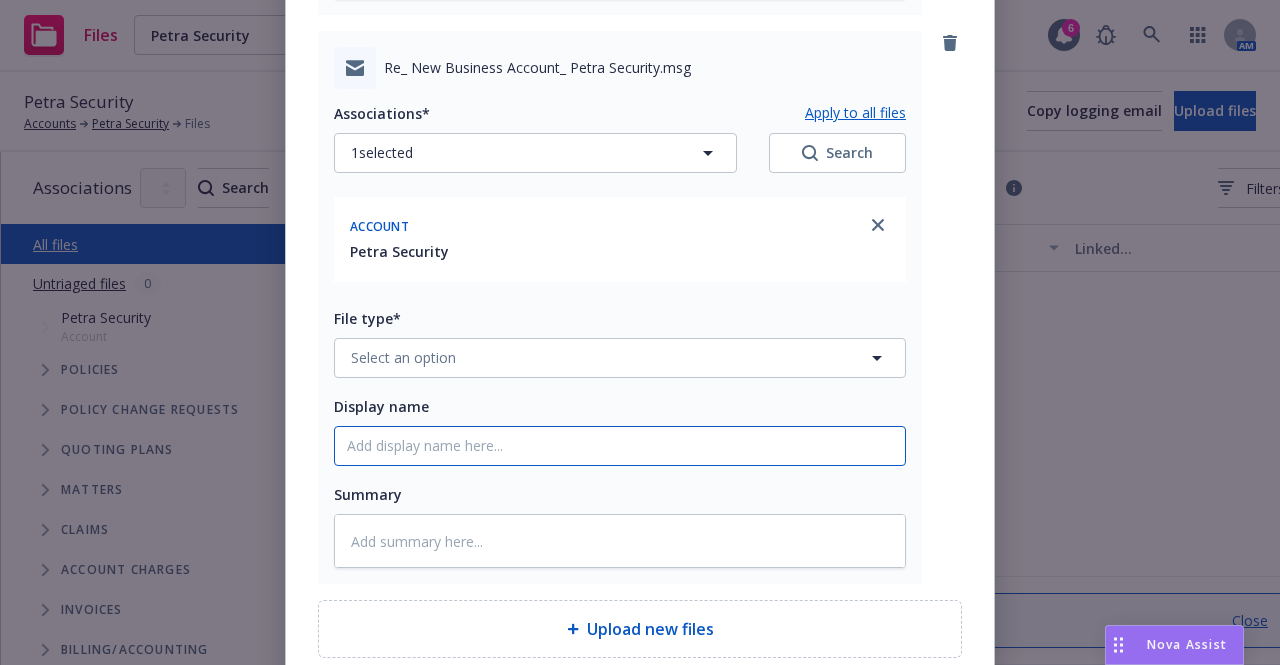 click on "Display name" at bounding box center (620, -123) 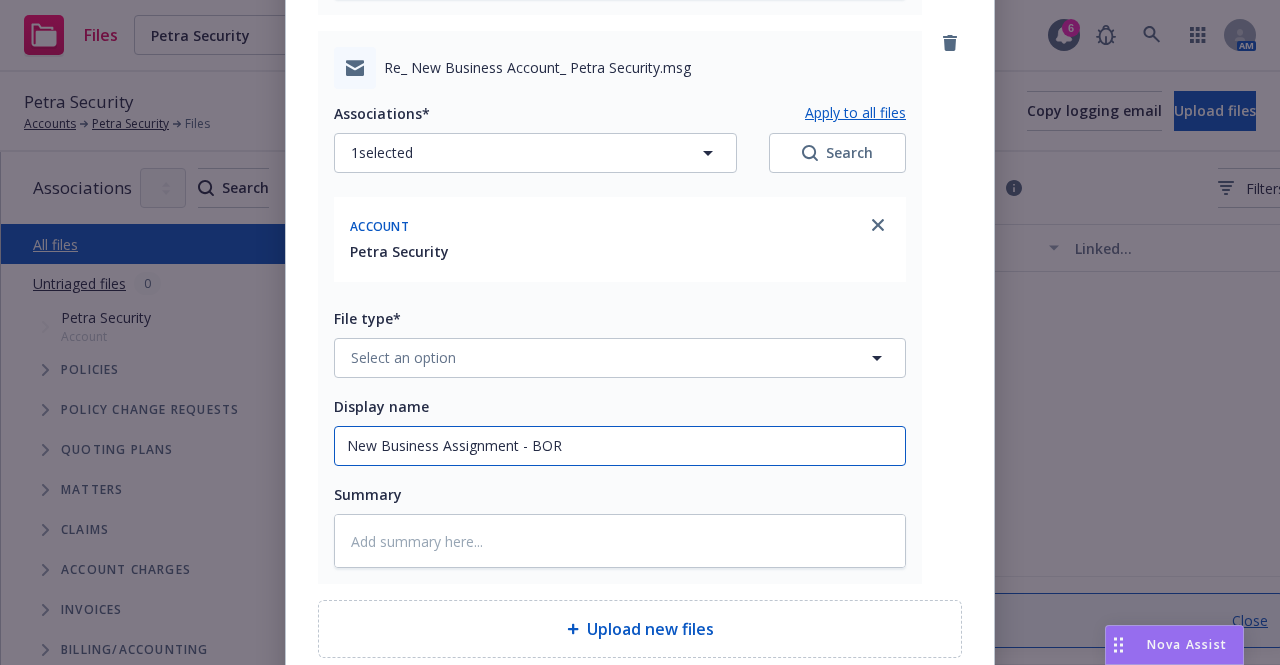 type on "x" 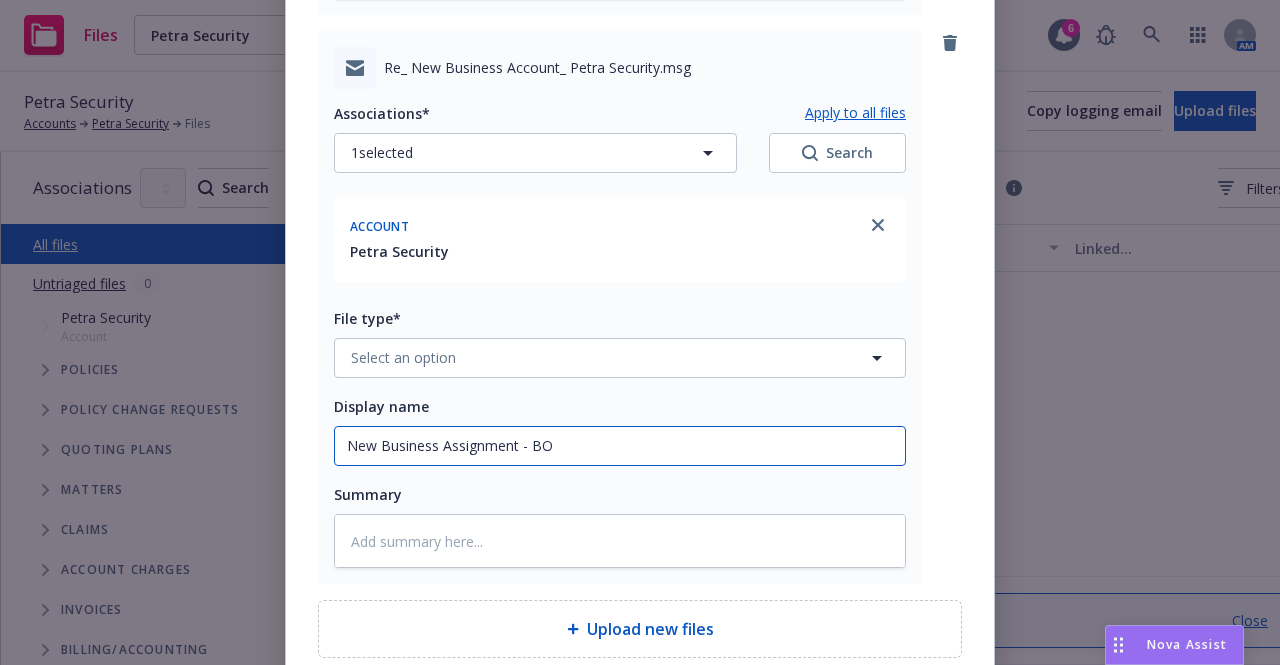 type on "x" 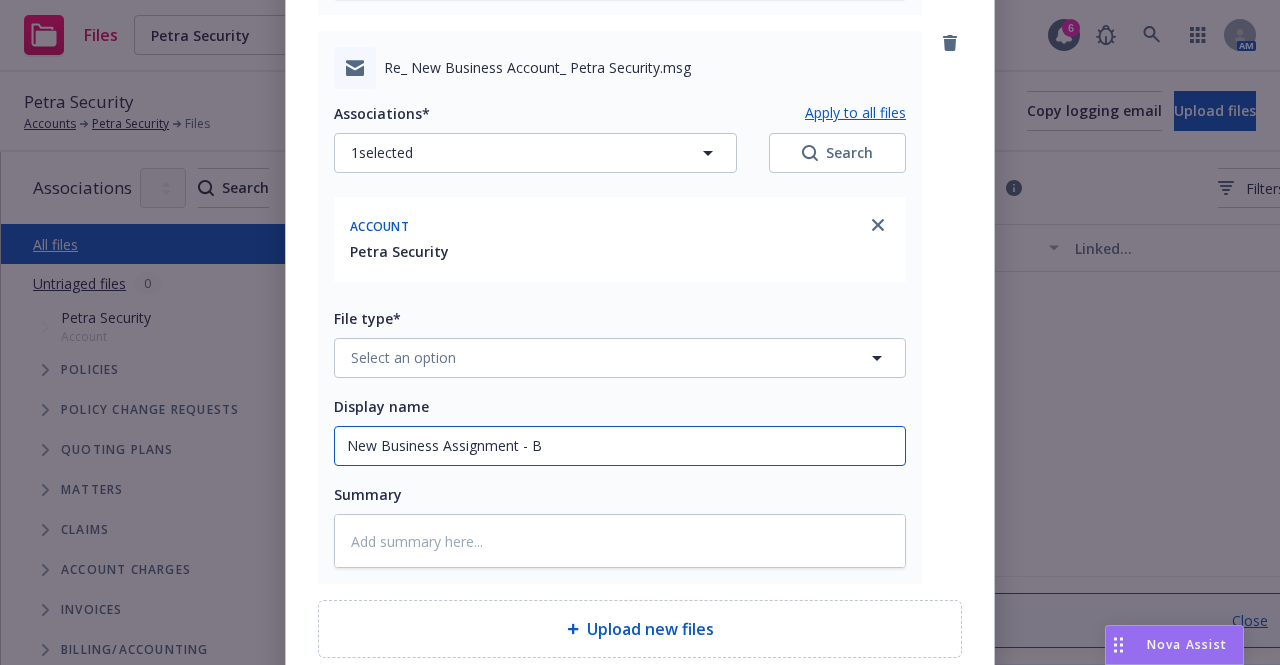 type on "x" 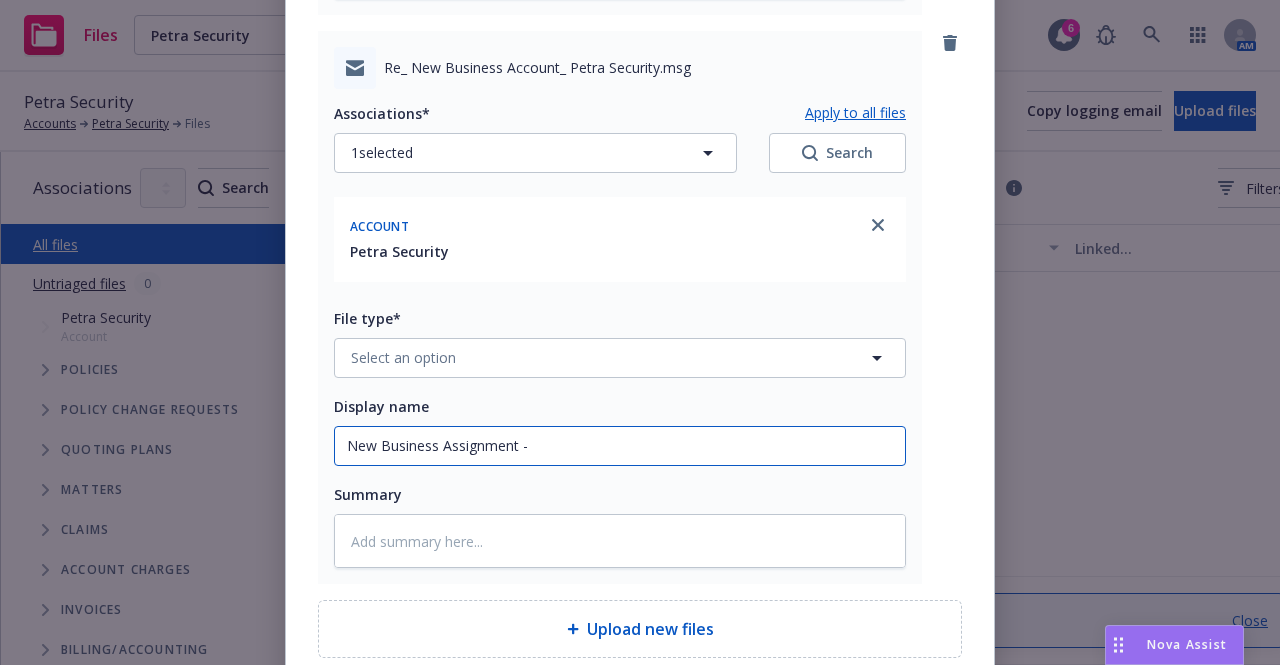 type on "x" 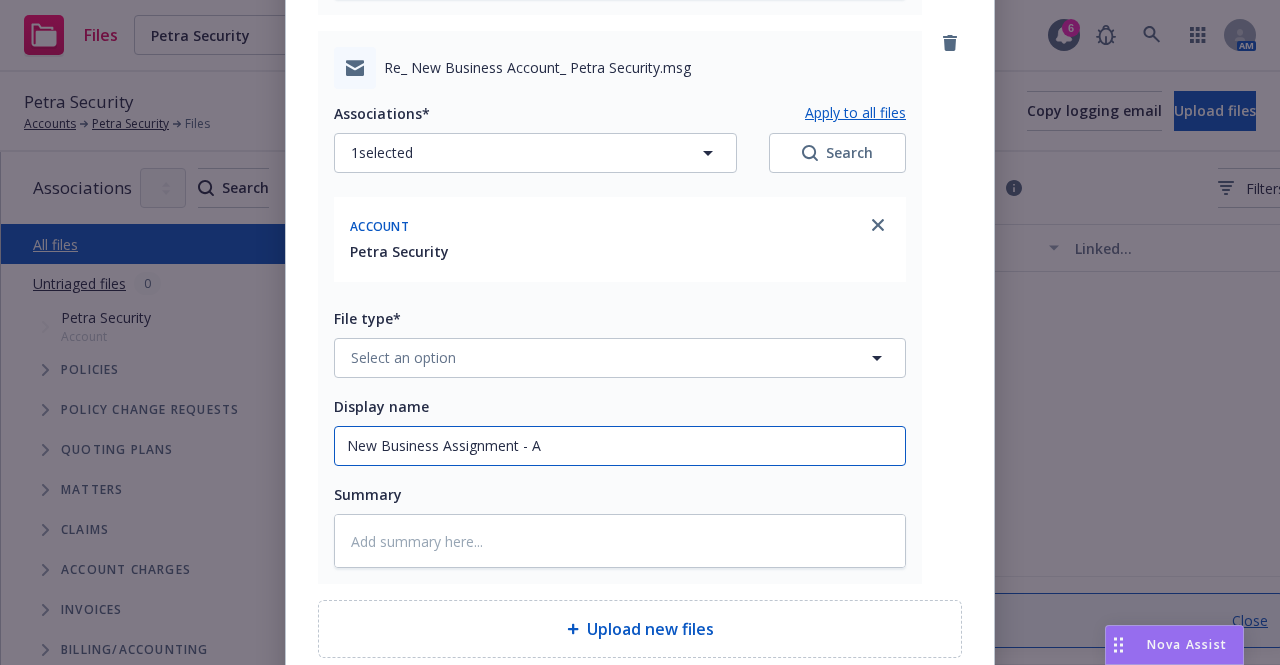 type on "x" 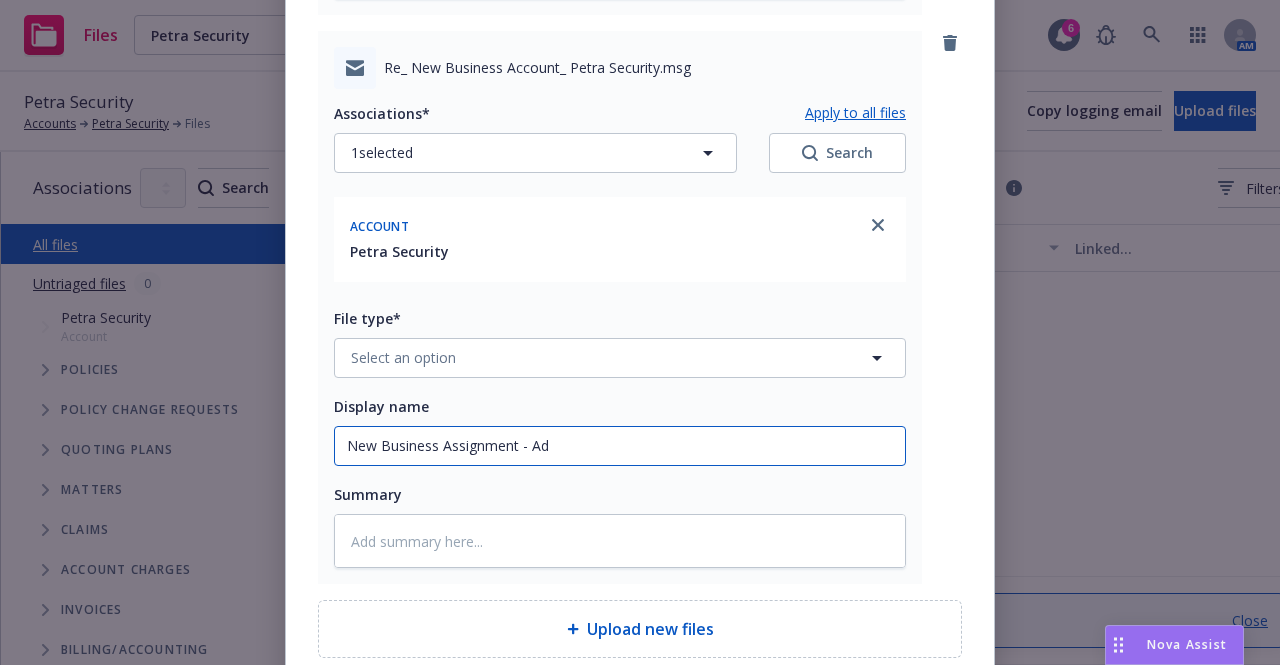 type on "x" 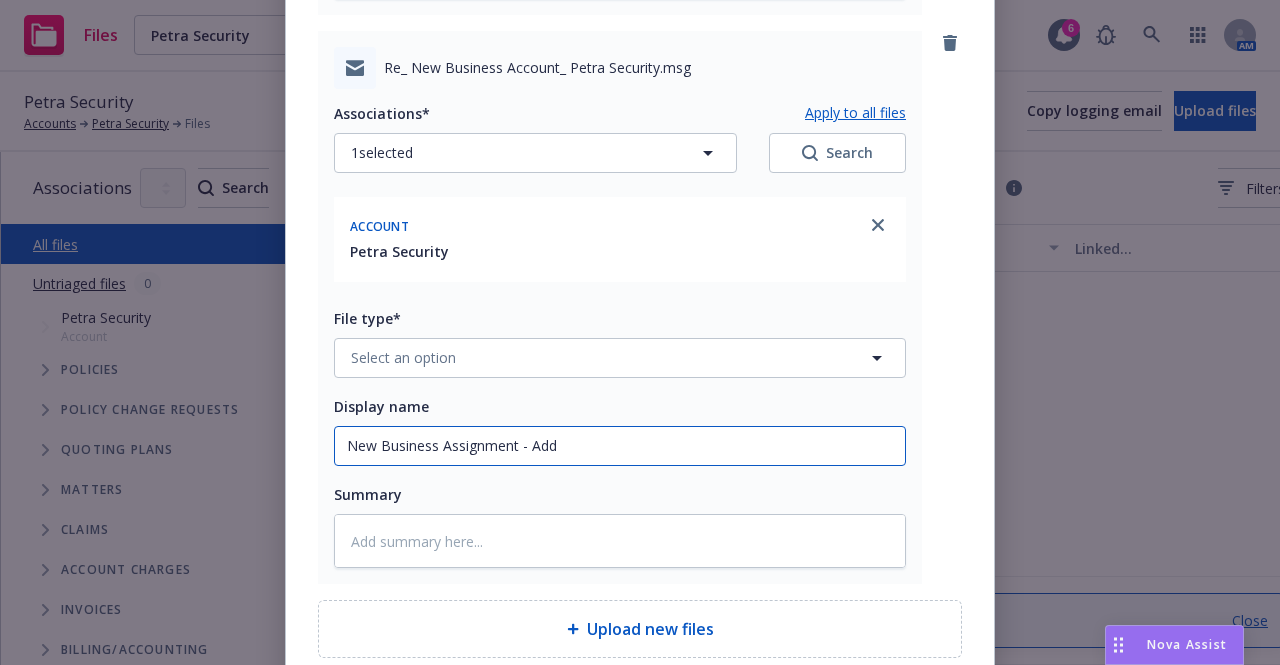 type on "x" 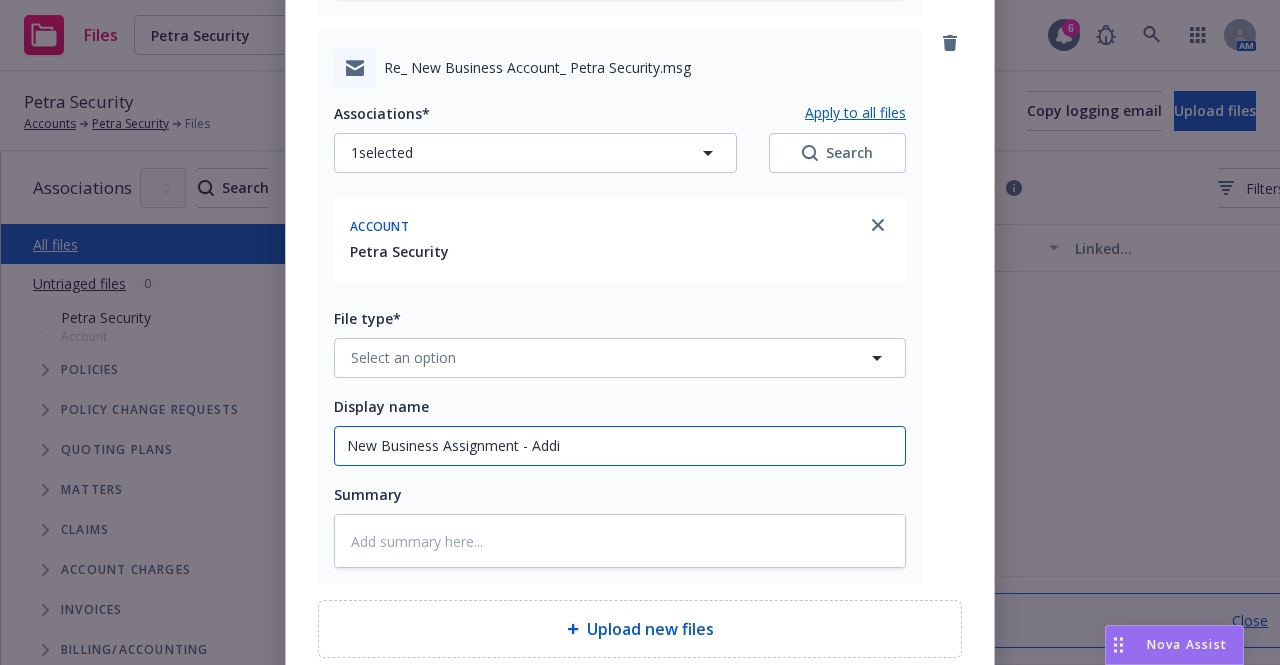 type on "x" 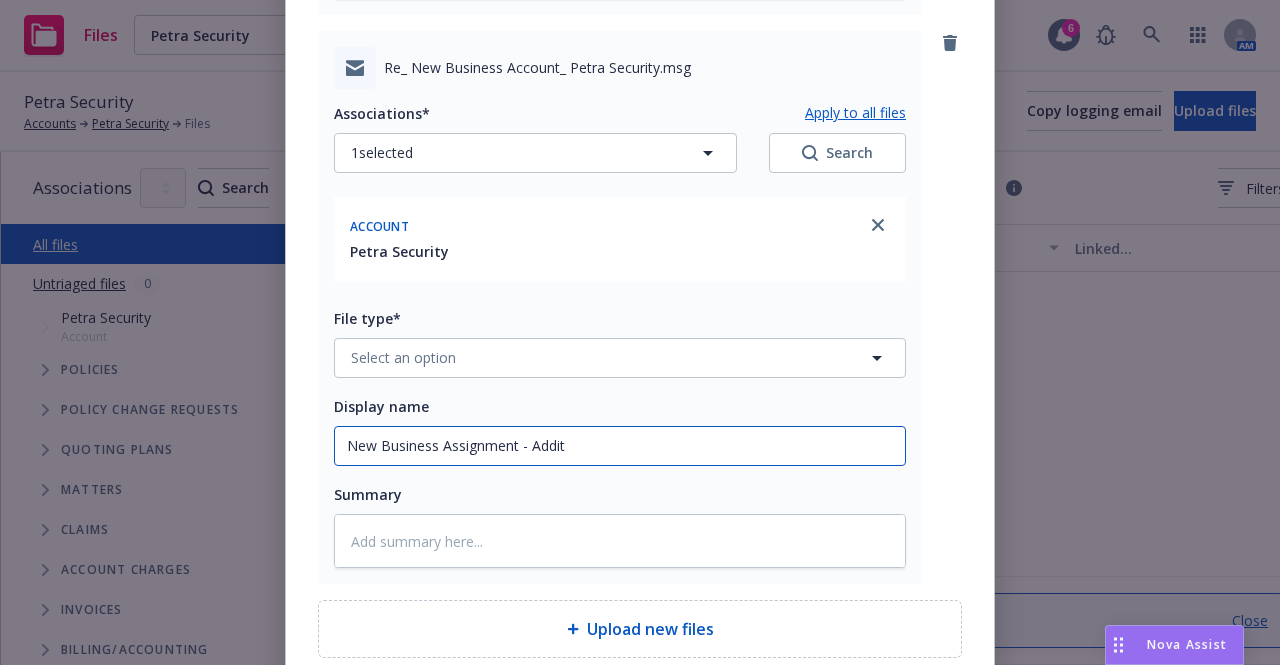 type on "New Business Assignment - Additi" 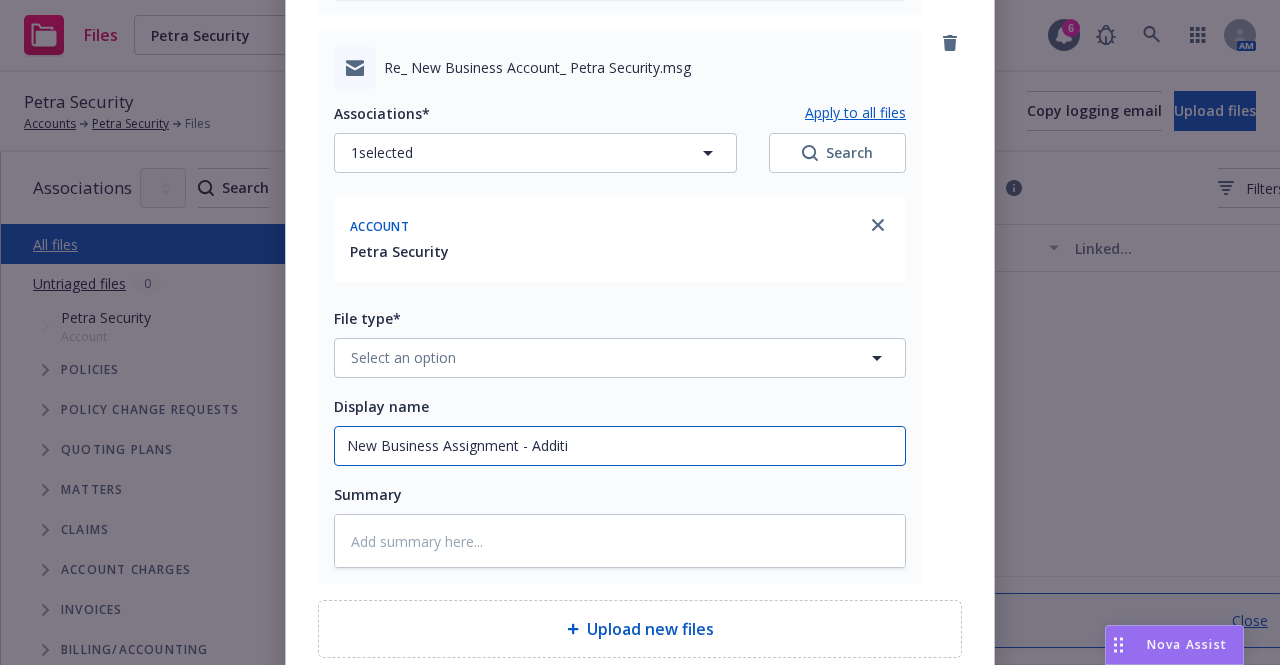 type on "x" 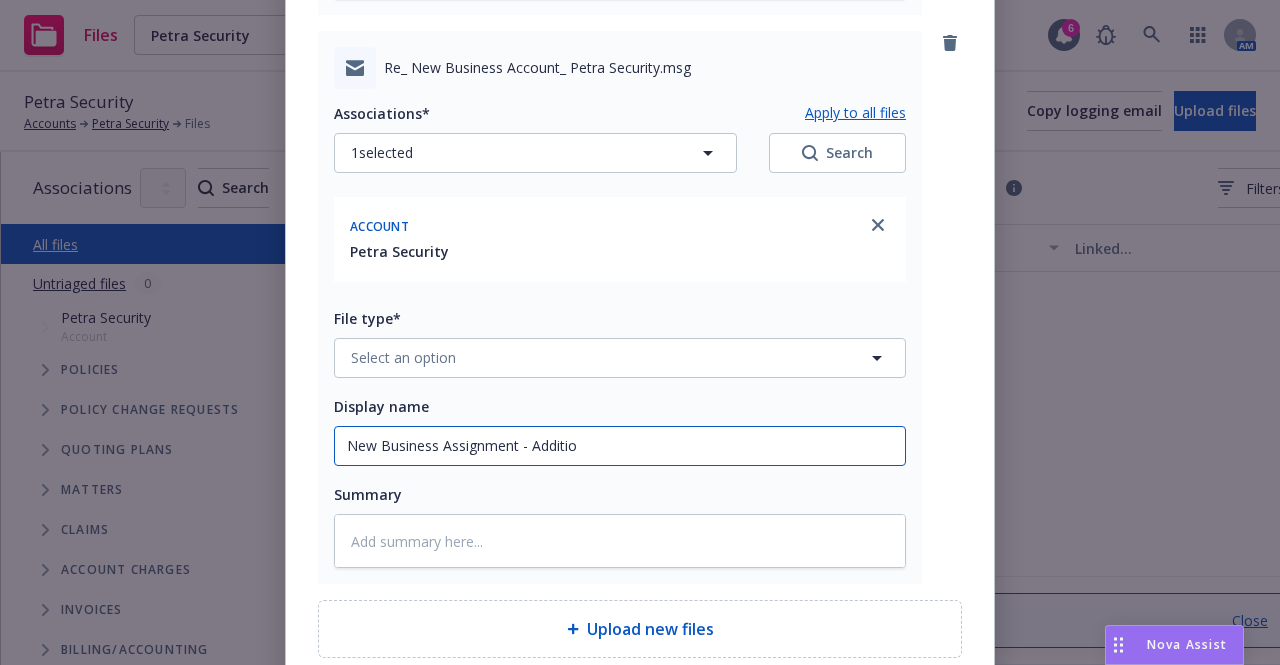 type on "x" 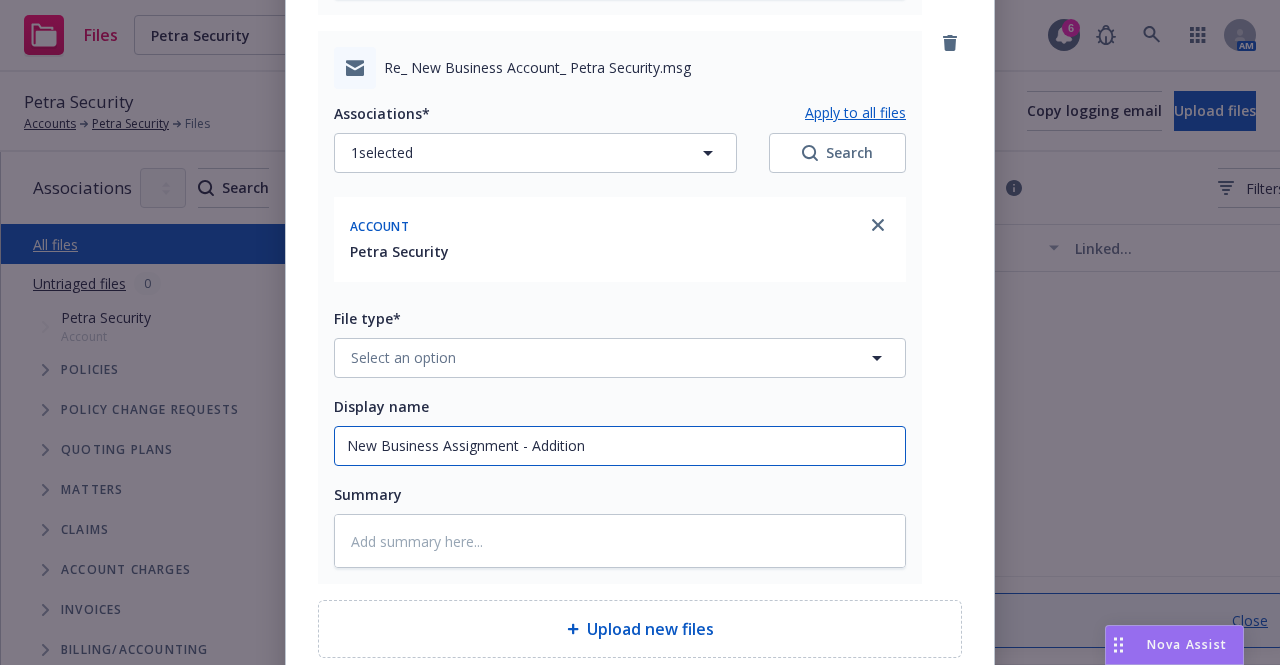 type on "x" 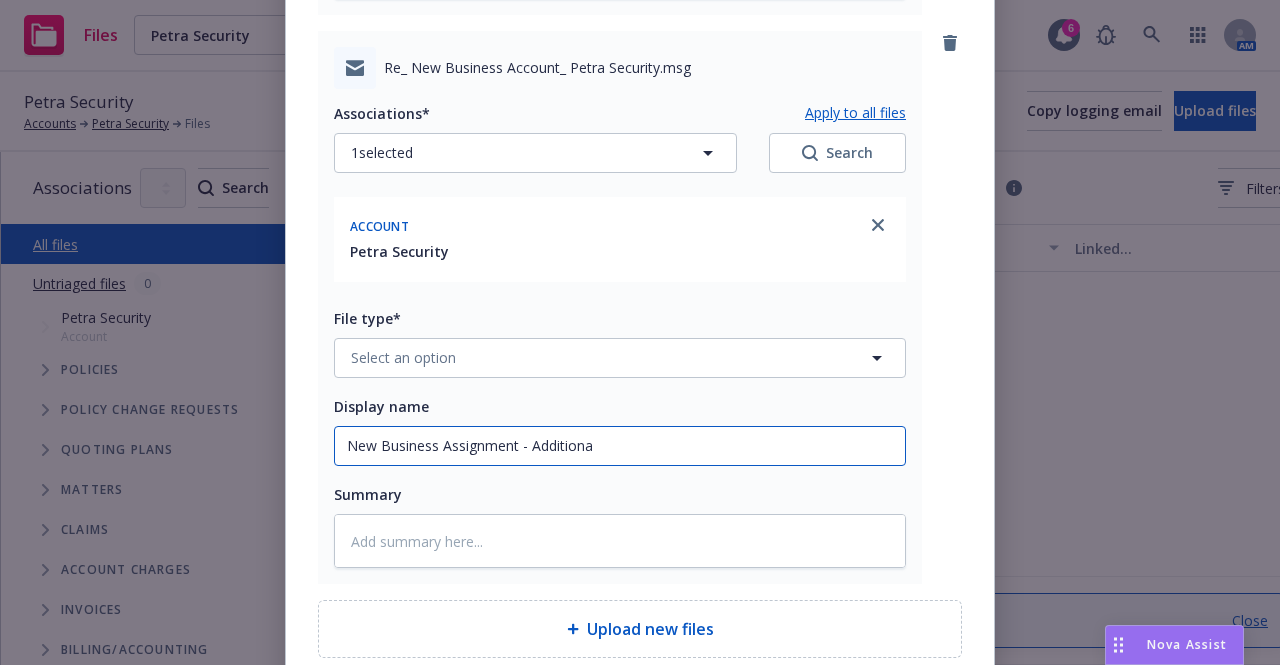 type on "New Business Assignment - Additional" 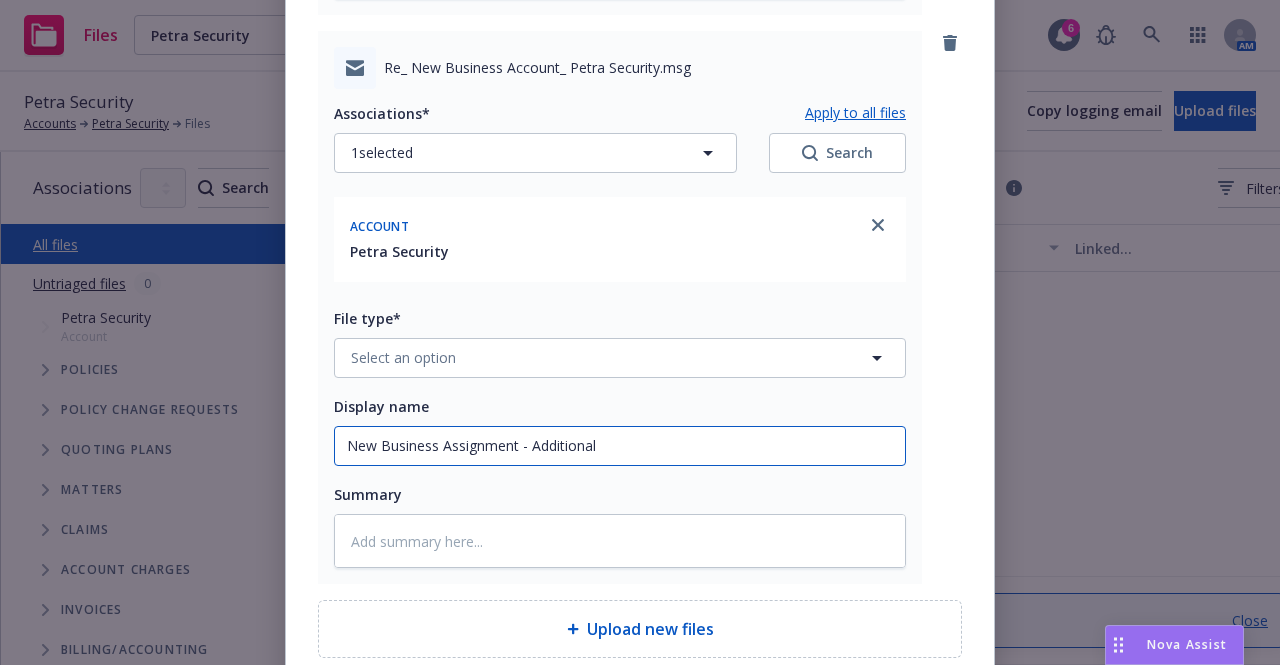type on "x" 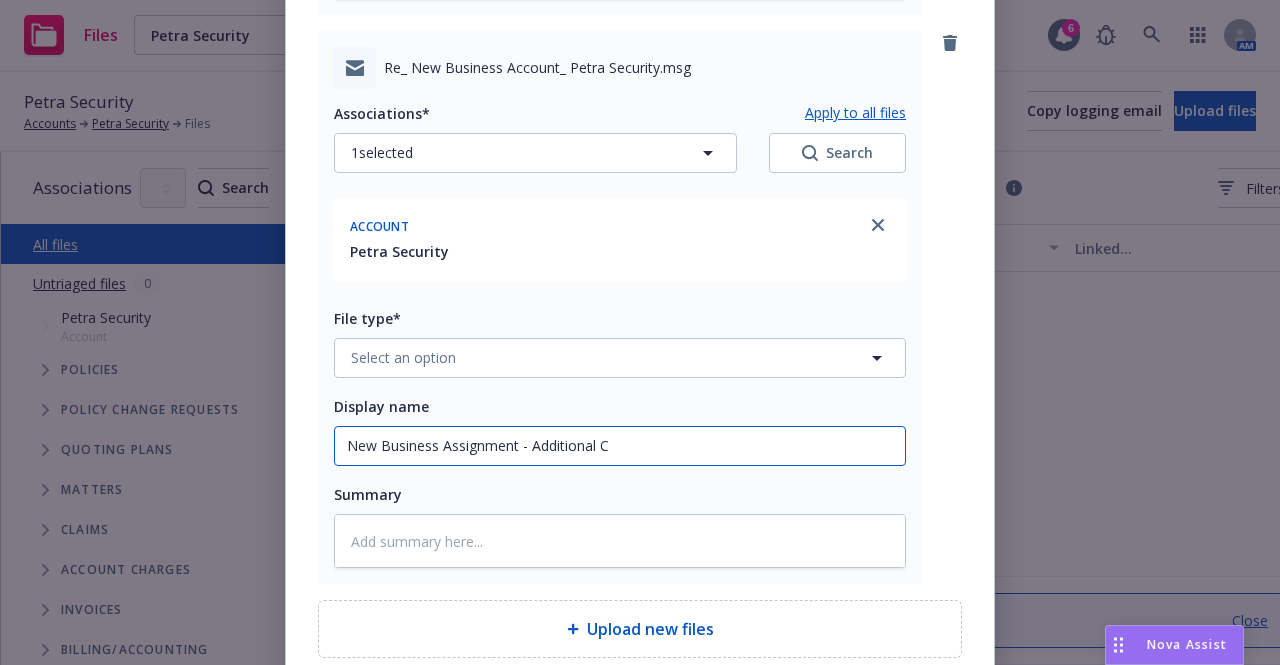 type on "x" 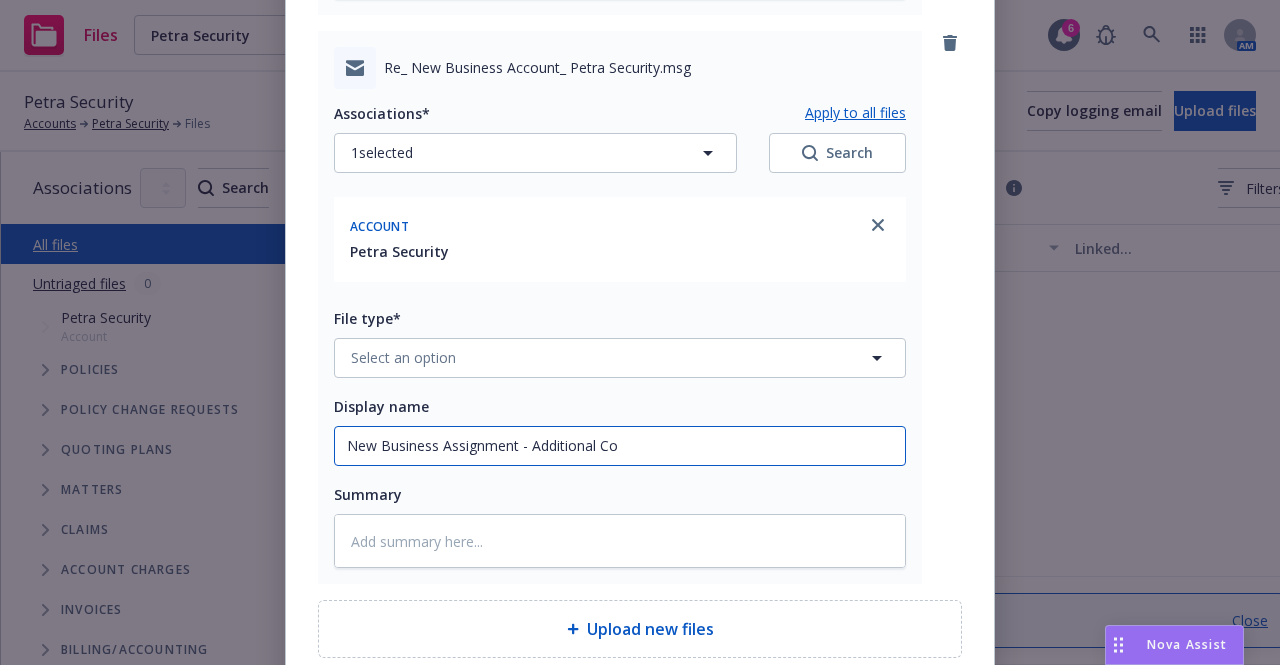 type on "x" 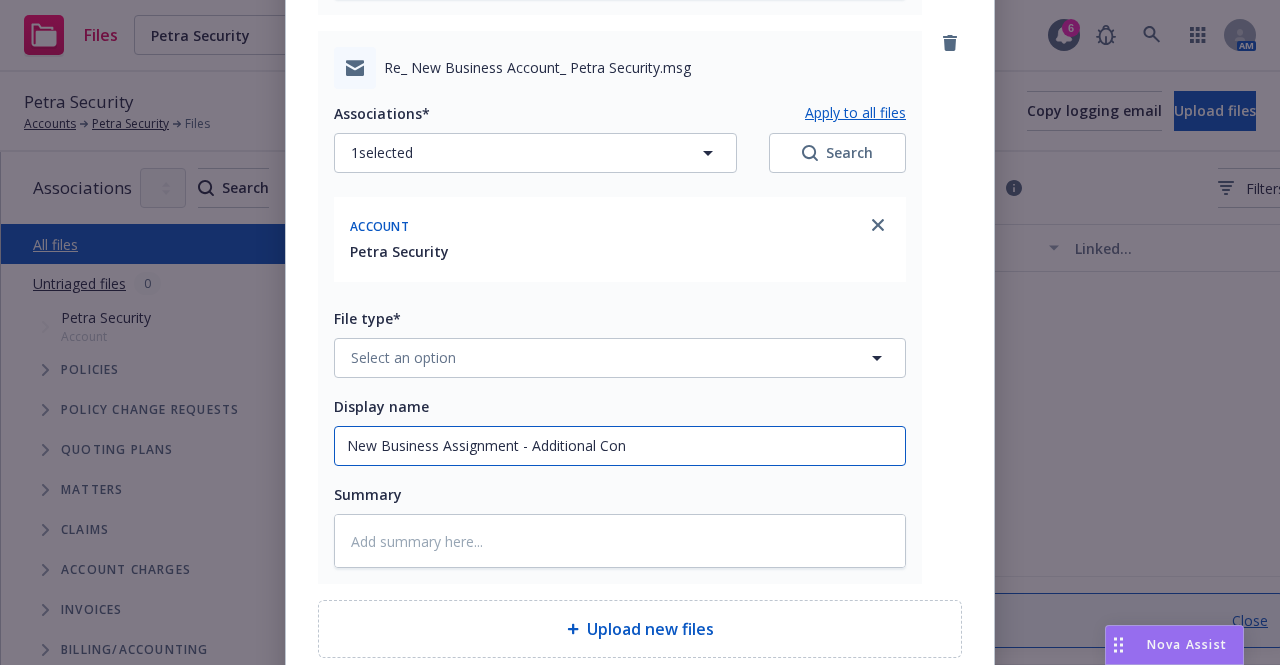 type on "x" 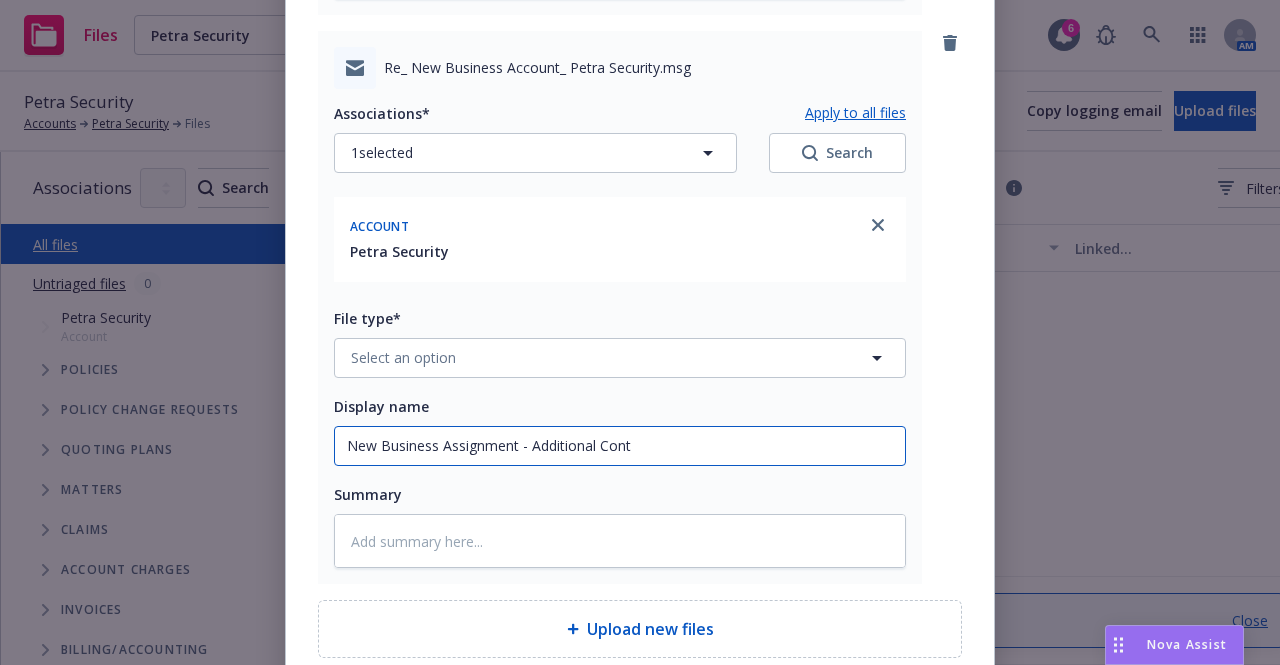 type on "x" 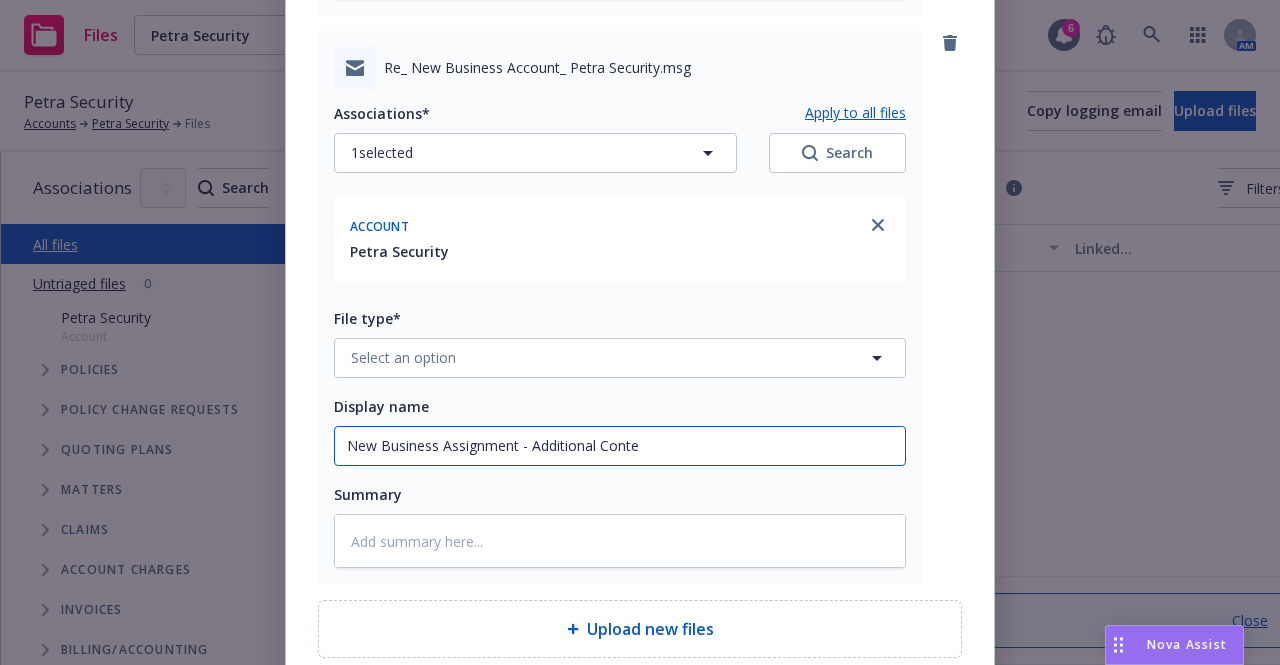 type on "x" 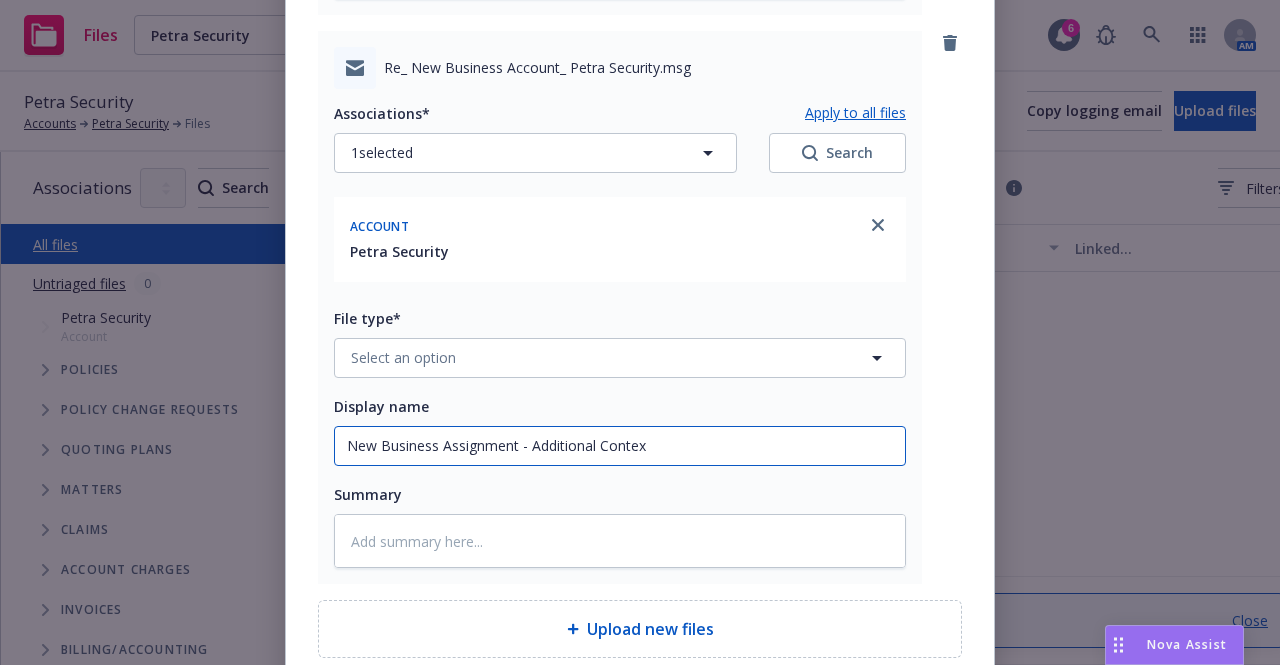 type on "x" 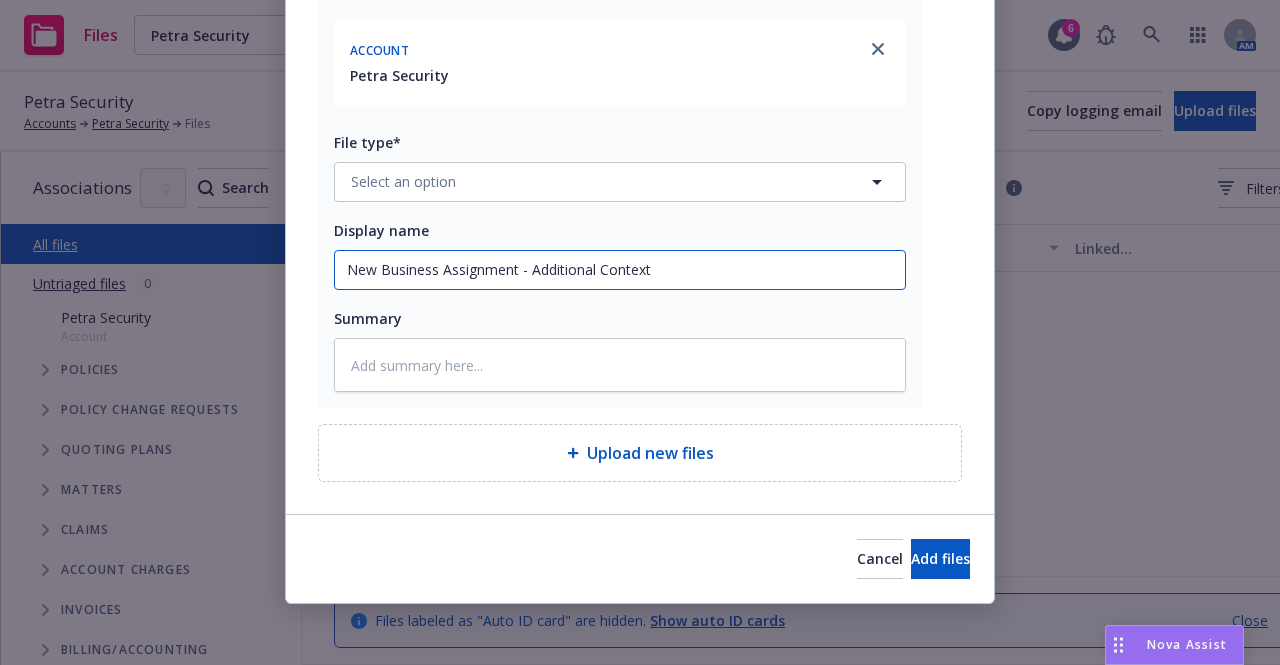 scroll, scrollTop: 886, scrollLeft: 0, axis: vertical 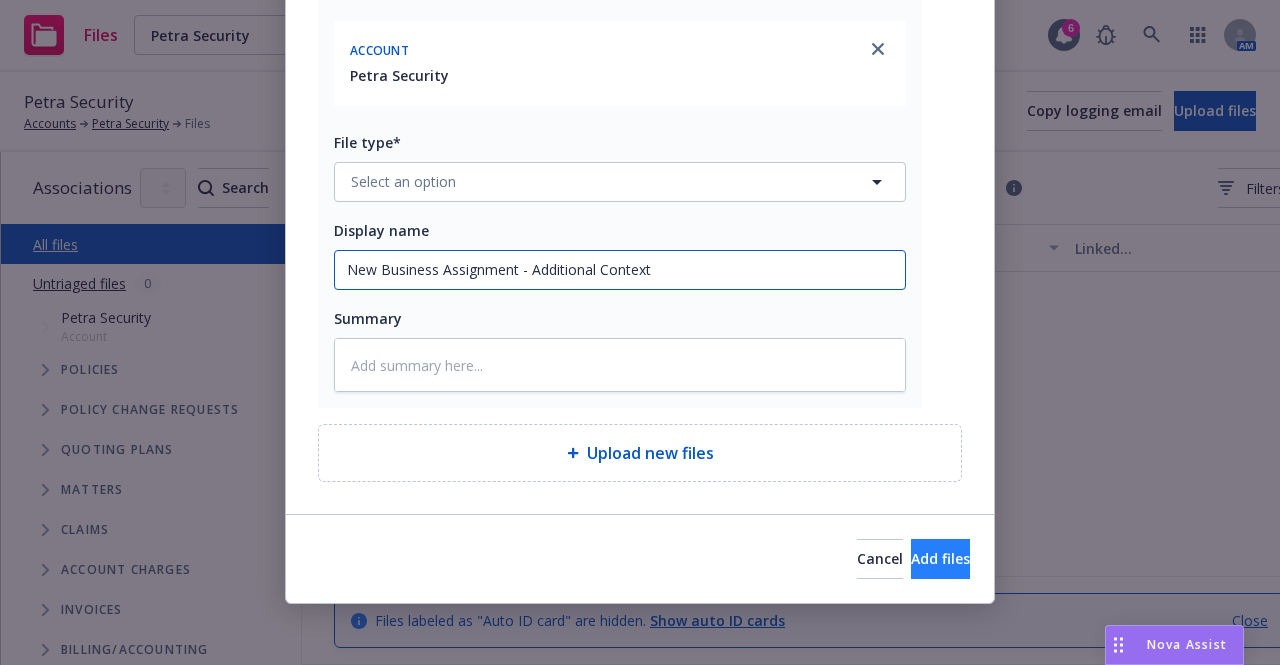 type on "New Business Assignment - Additional Context" 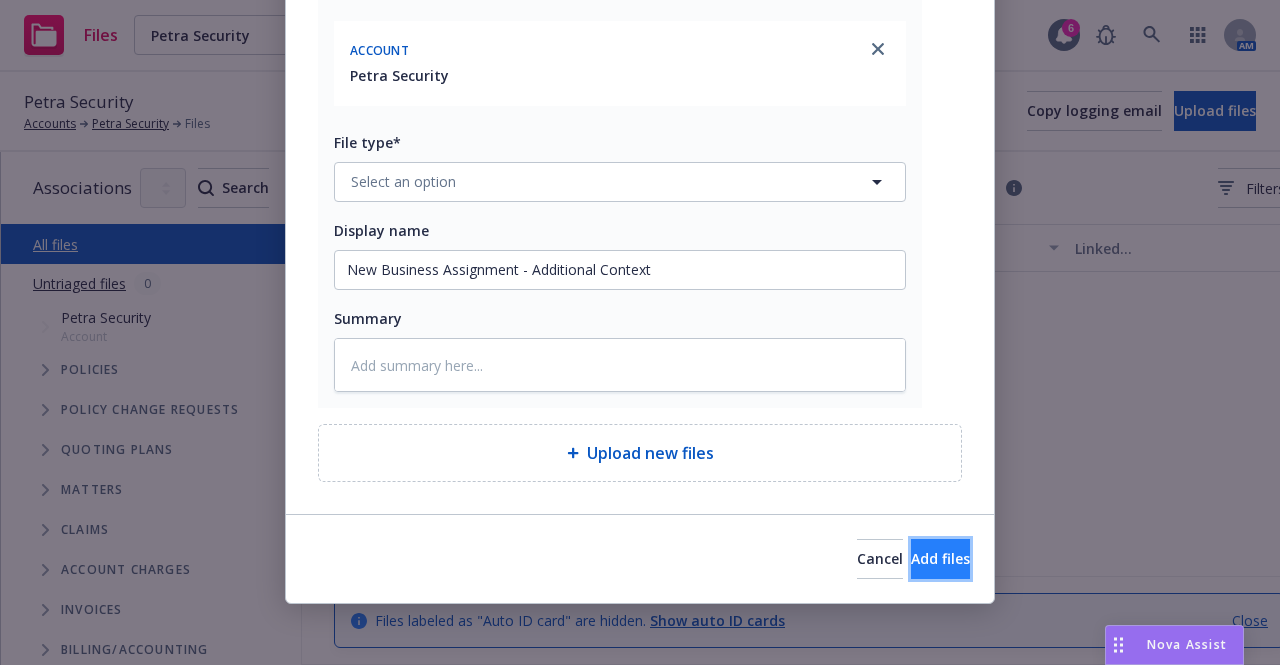 click on "Add files" at bounding box center (940, 558) 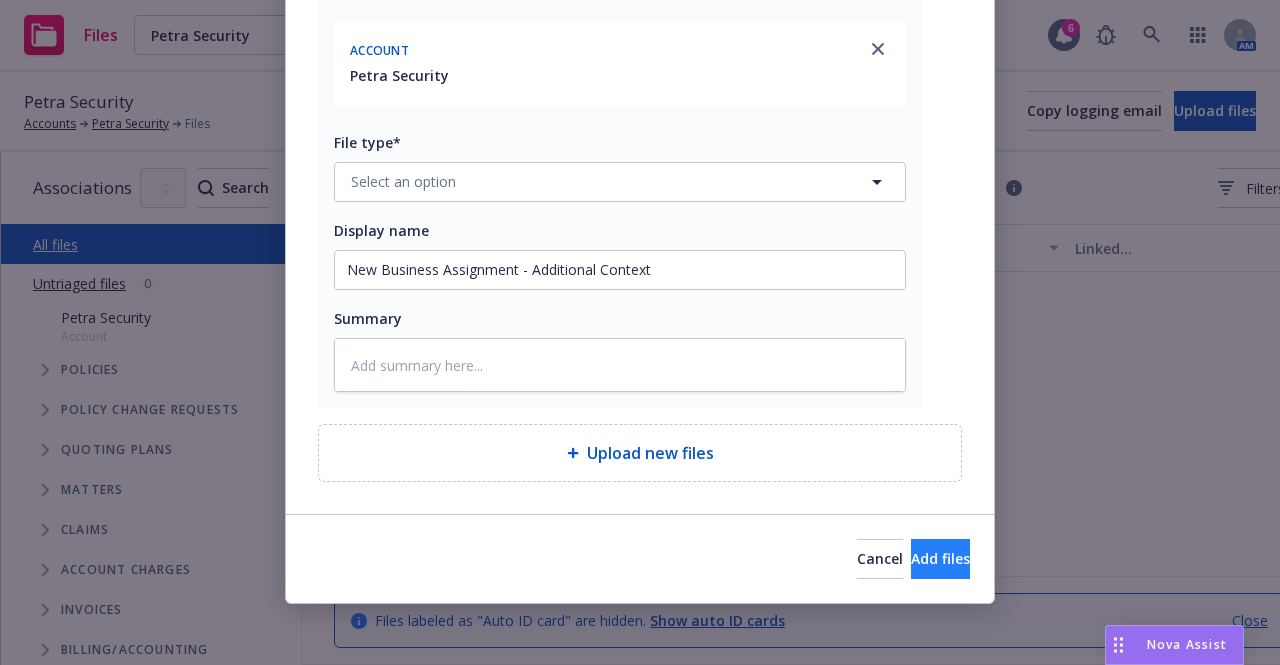 type on "x" 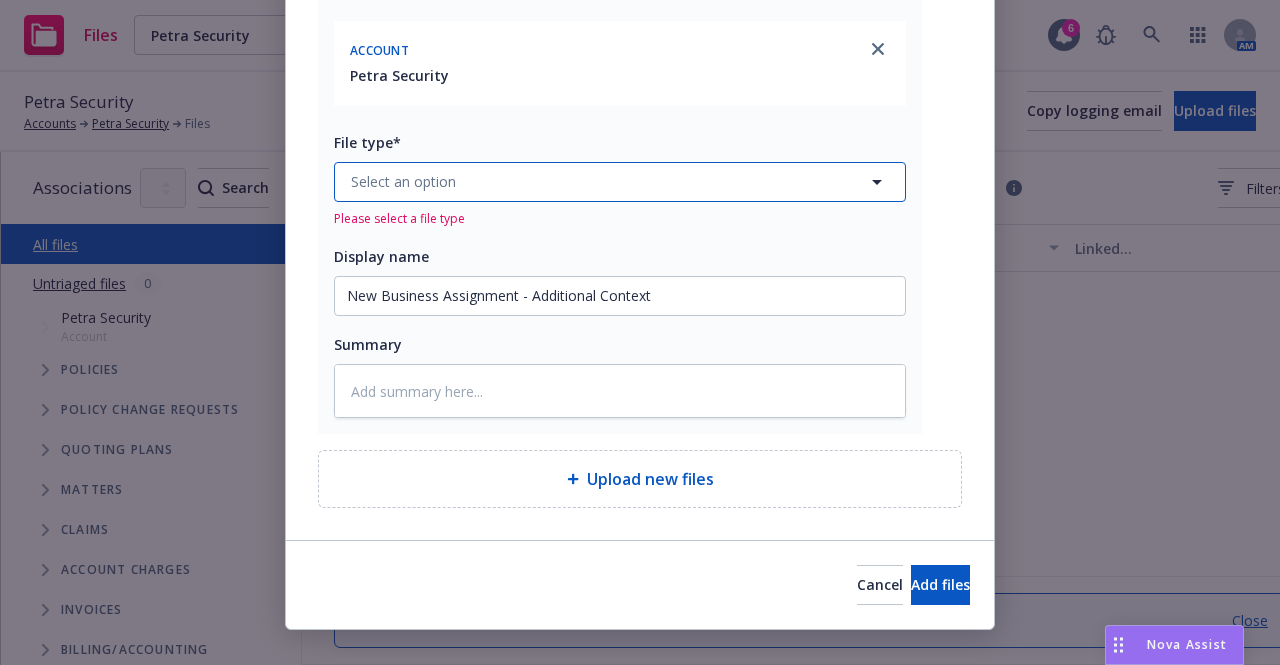 click on "Select an option" at bounding box center (620, 182) 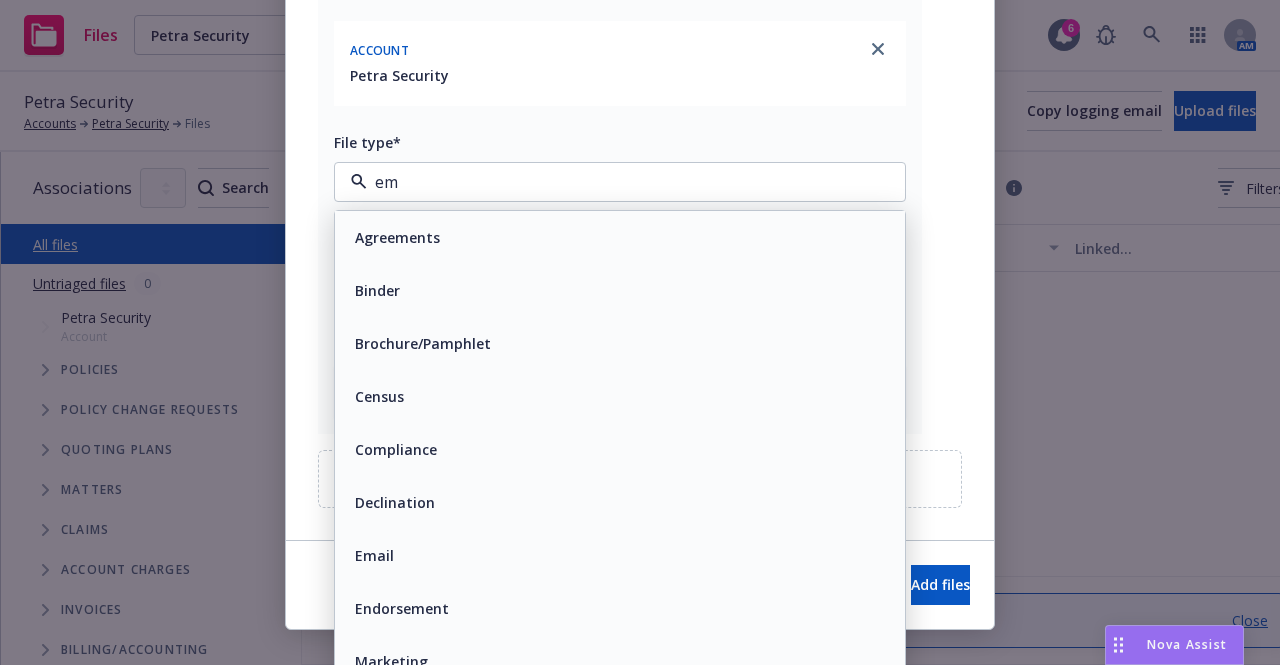 type on "ema" 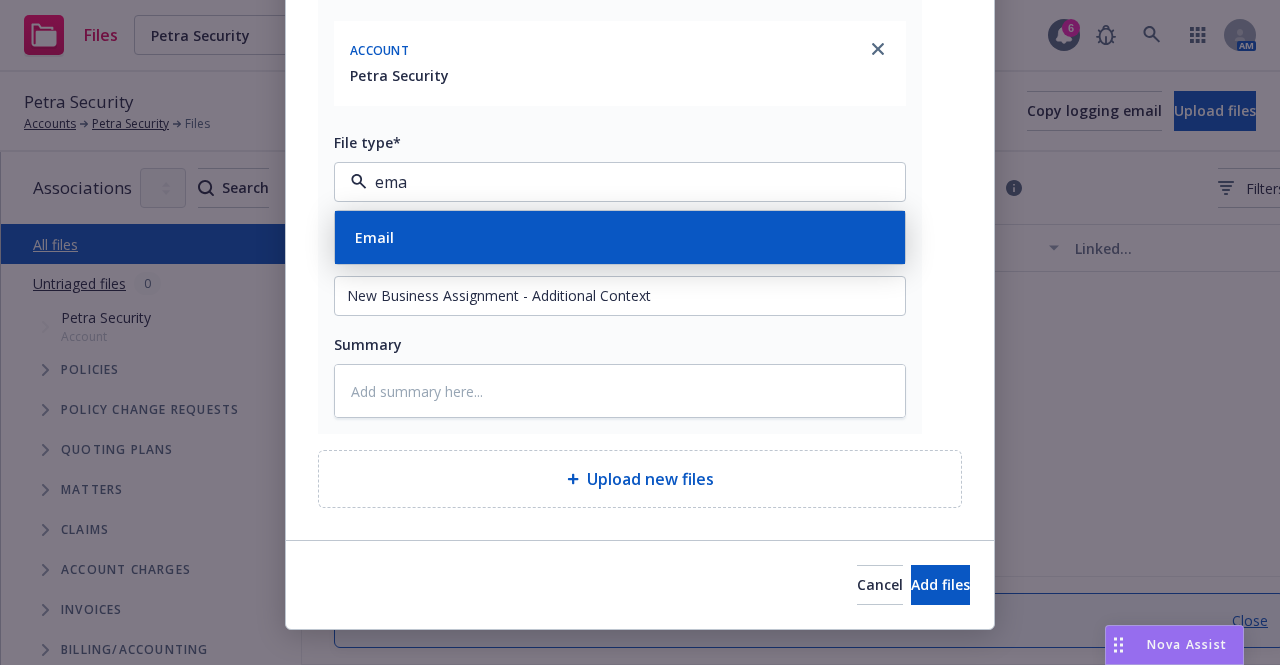 click on "Email" at bounding box center (620, 237) 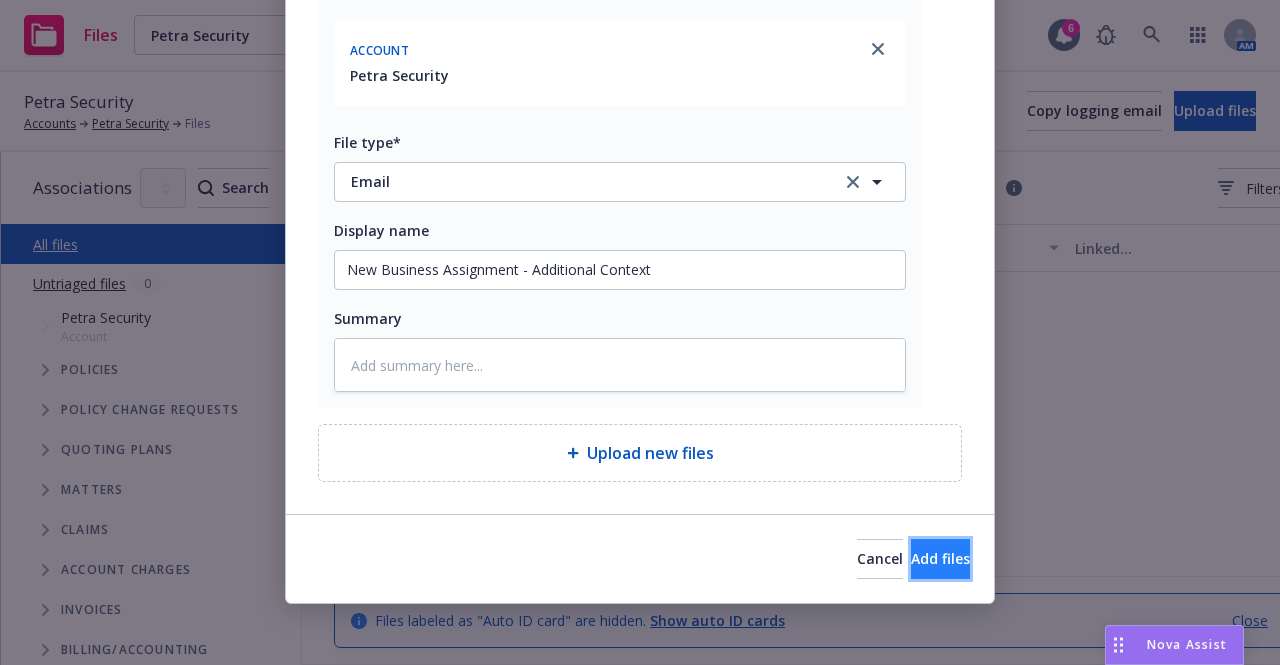 click on "Add files" at bounding box center [940, 558] 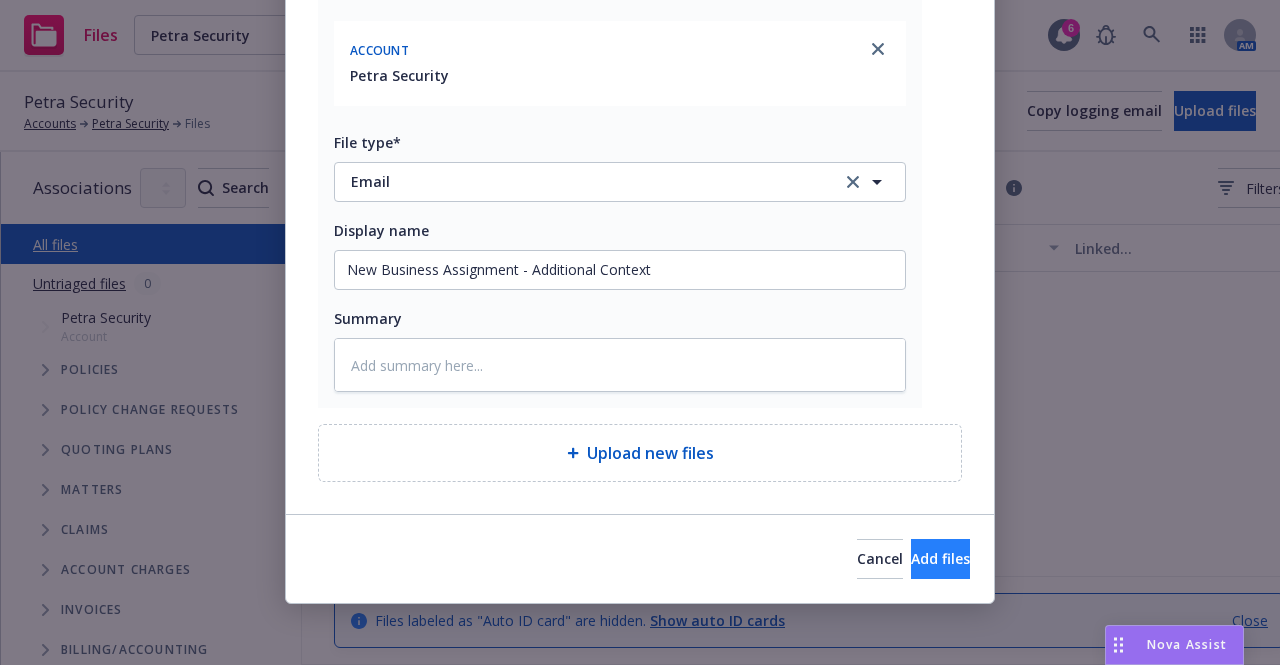 scroll, scrollTop: 813, scrollLeft: 0, axis: vertical 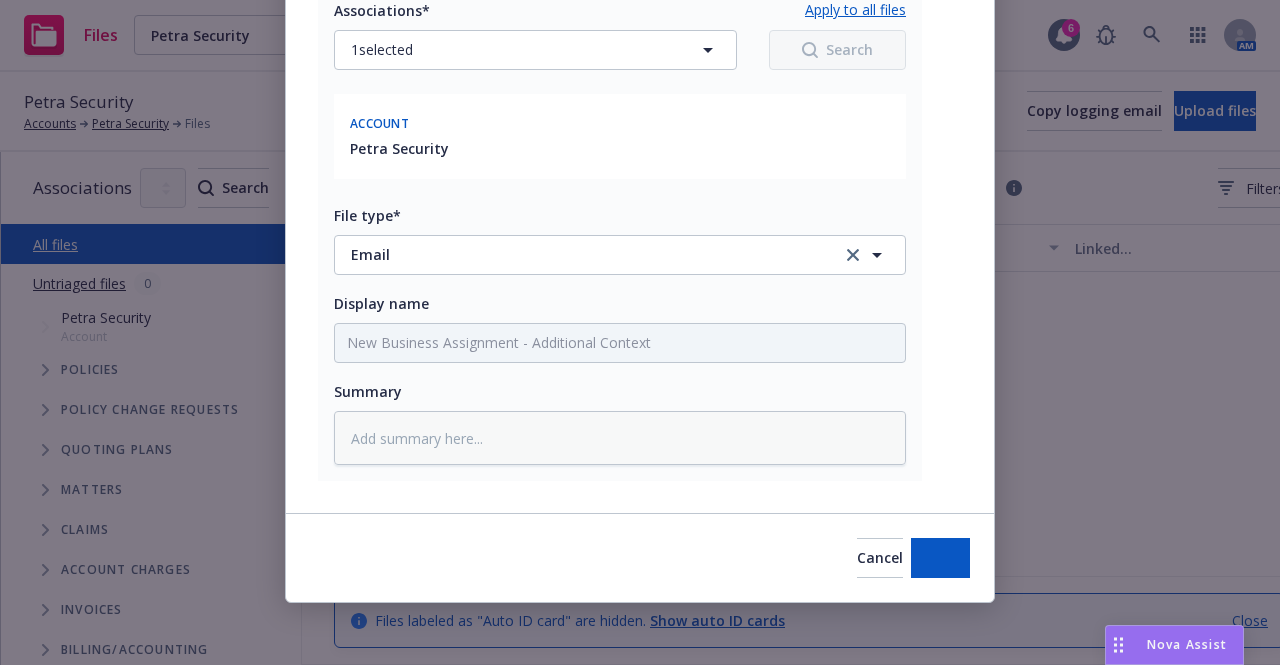 type on "x" 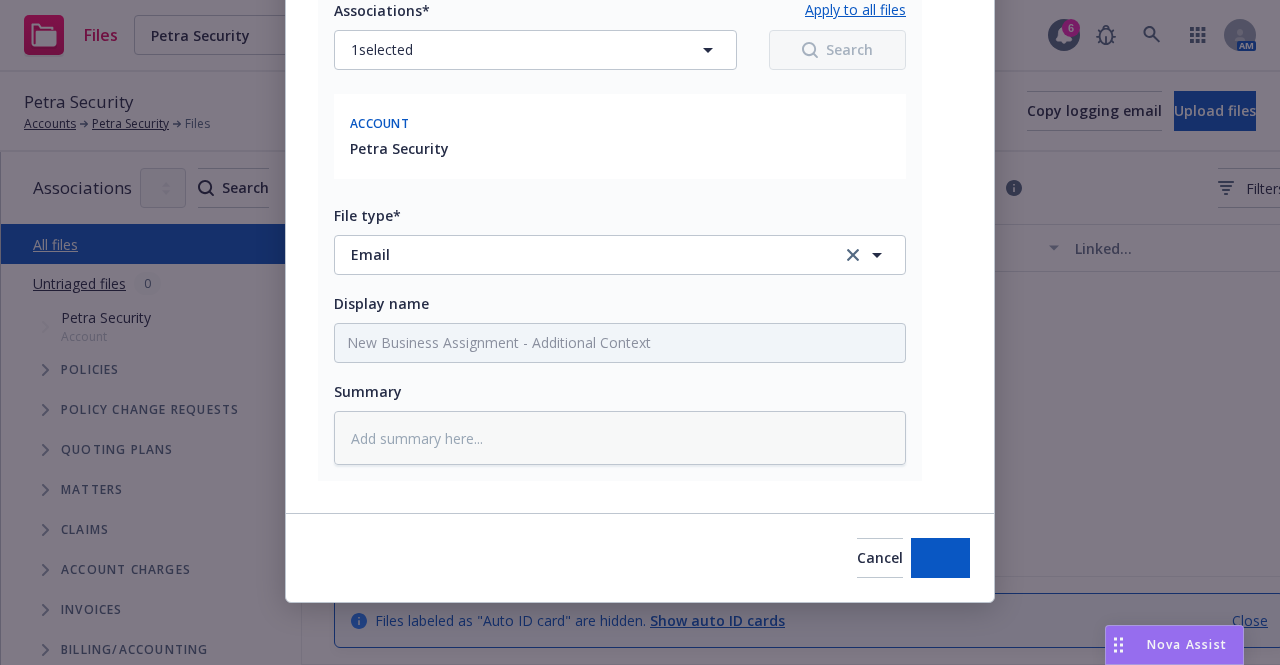 scroll, scrollTop: 0, scrollLeft: 0, axis: both 